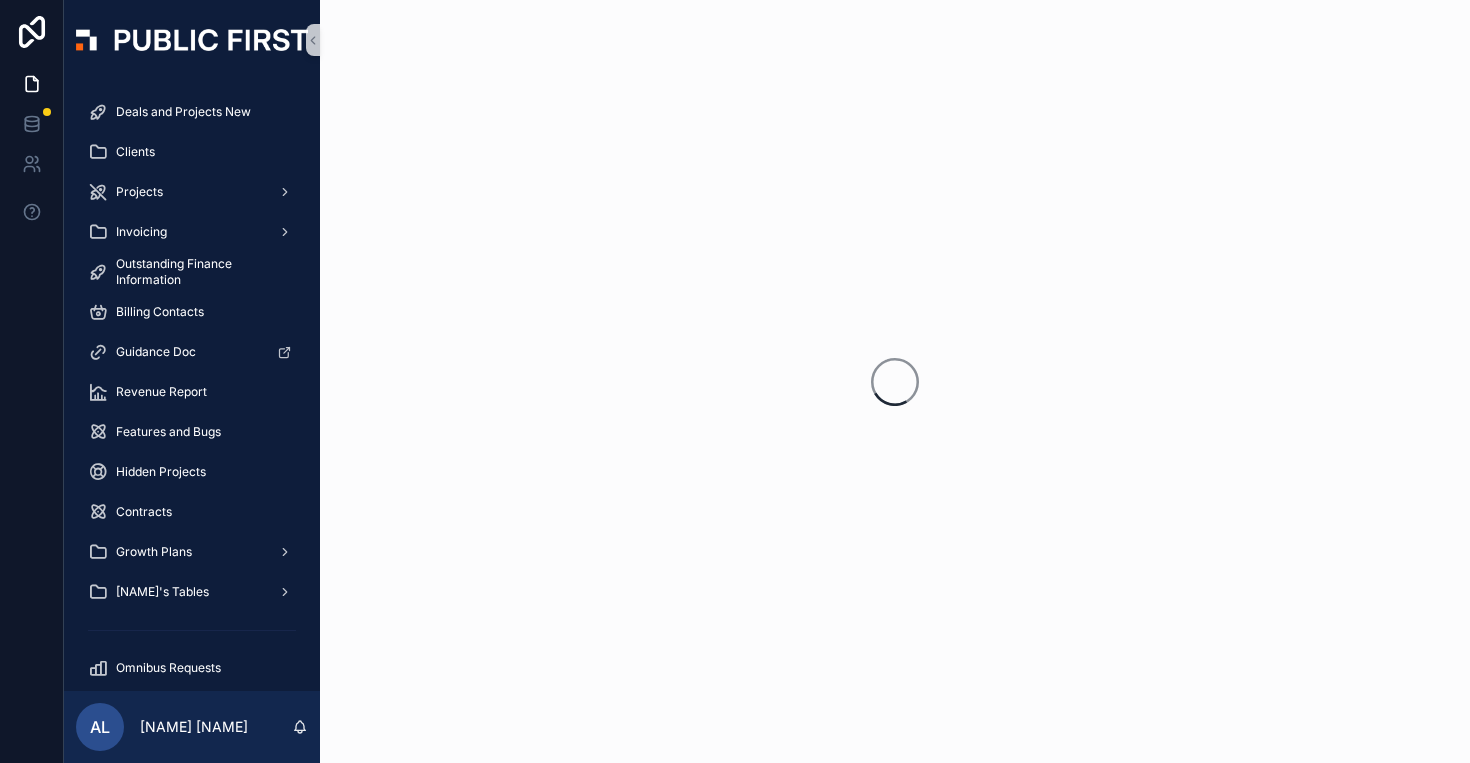 scroll, scrollTop: 0, scrollLeft: 0, axis: both 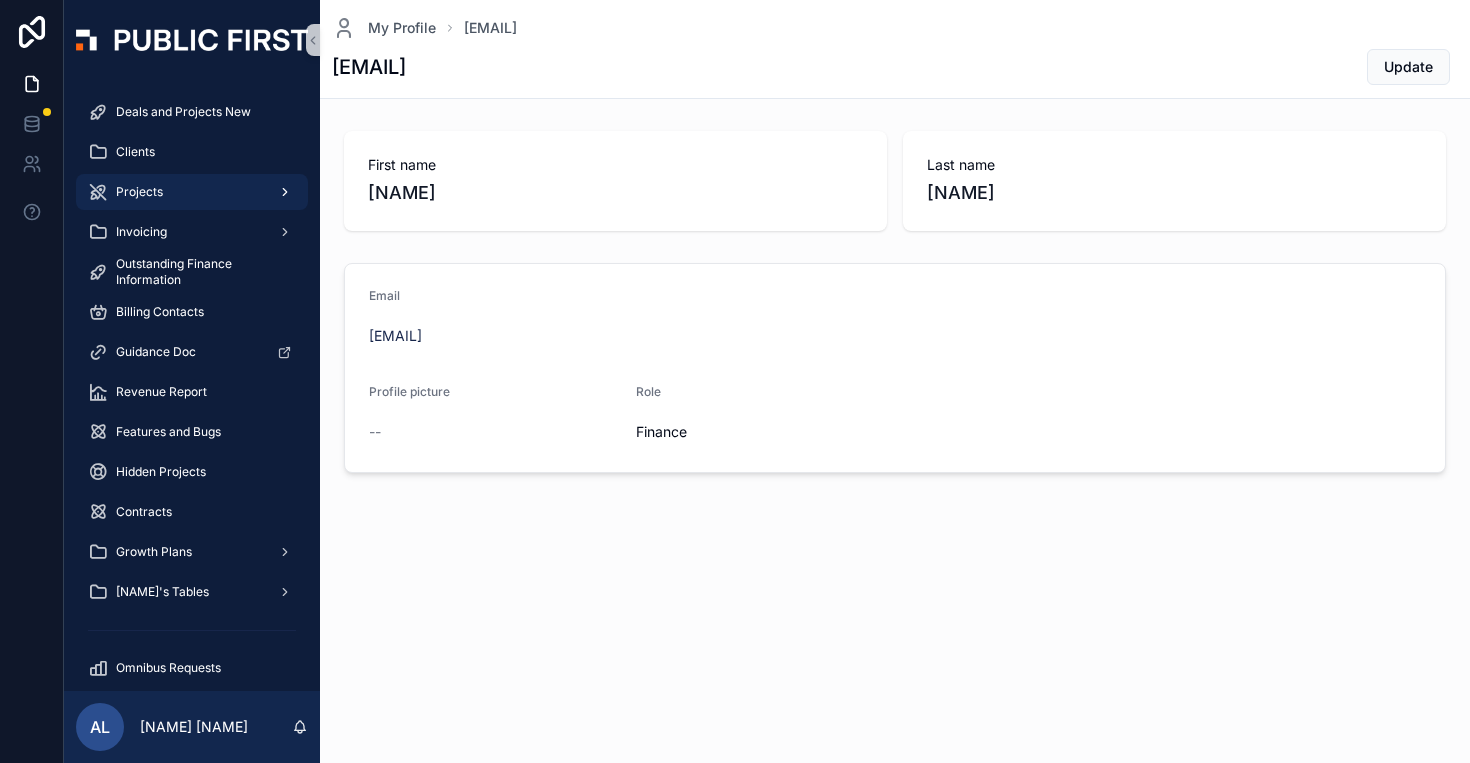 click 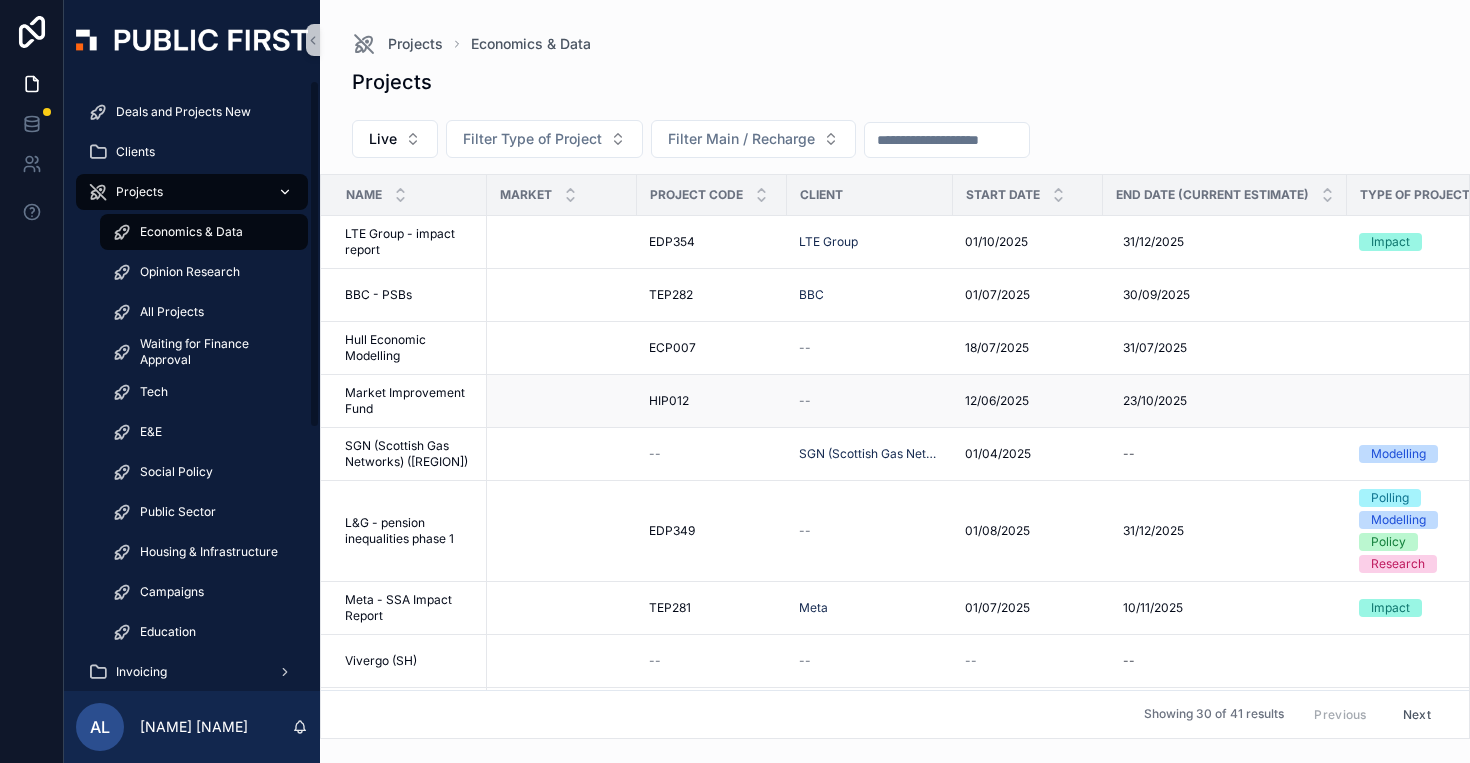 scroll, scrollTop: 0, scrollLeft: 0, axis: both 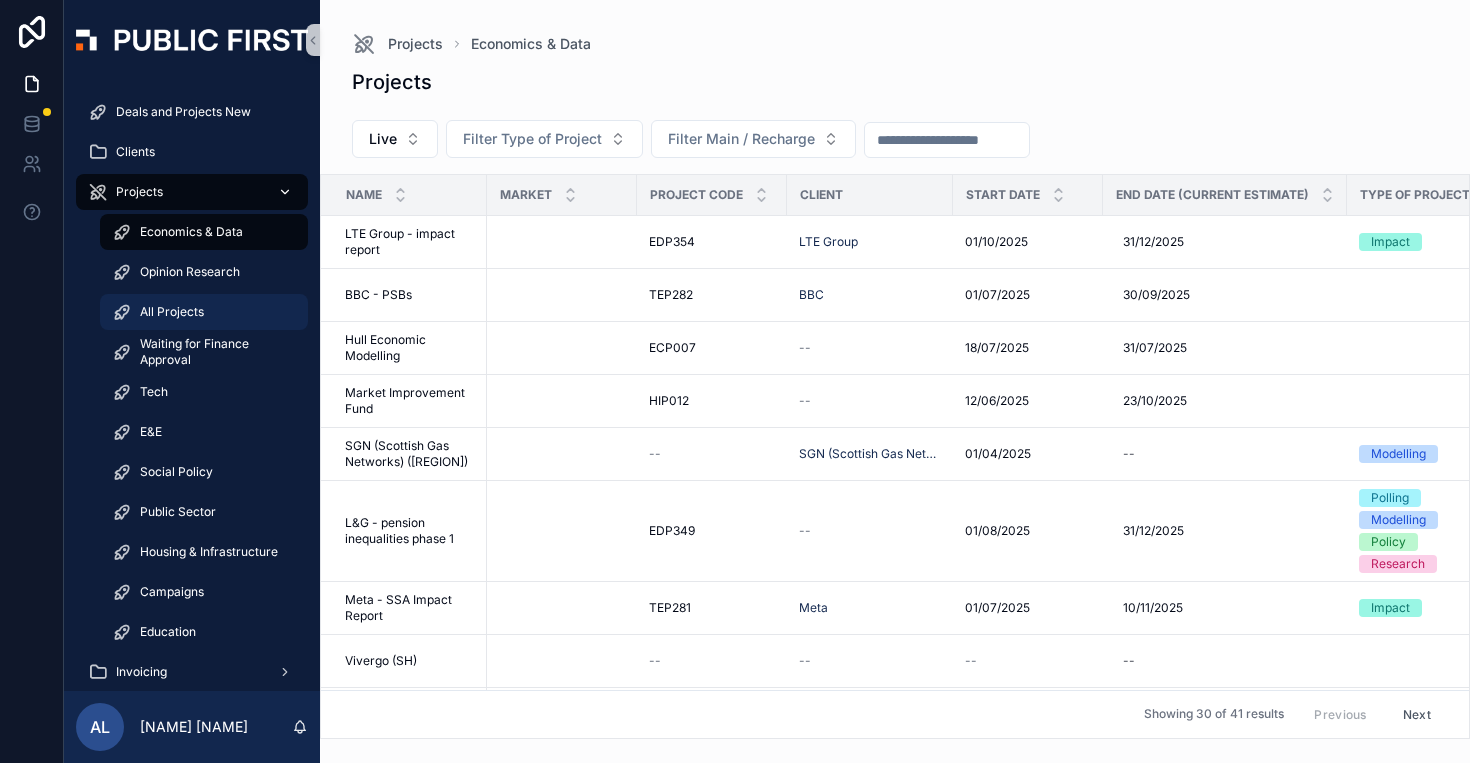 click on "All Projects" at bounding box center (204, 312) 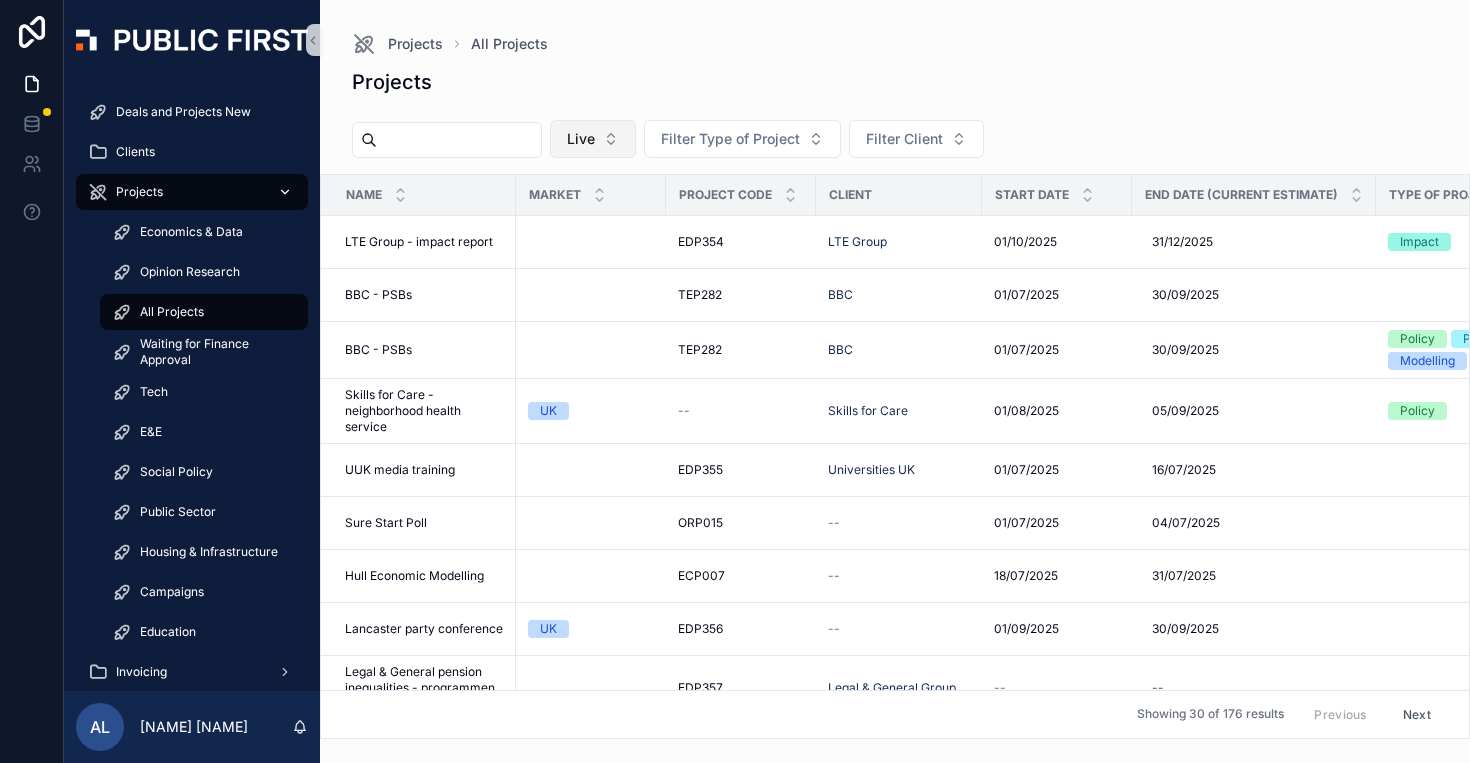 click on "Live" at bounding box center [593, 139] 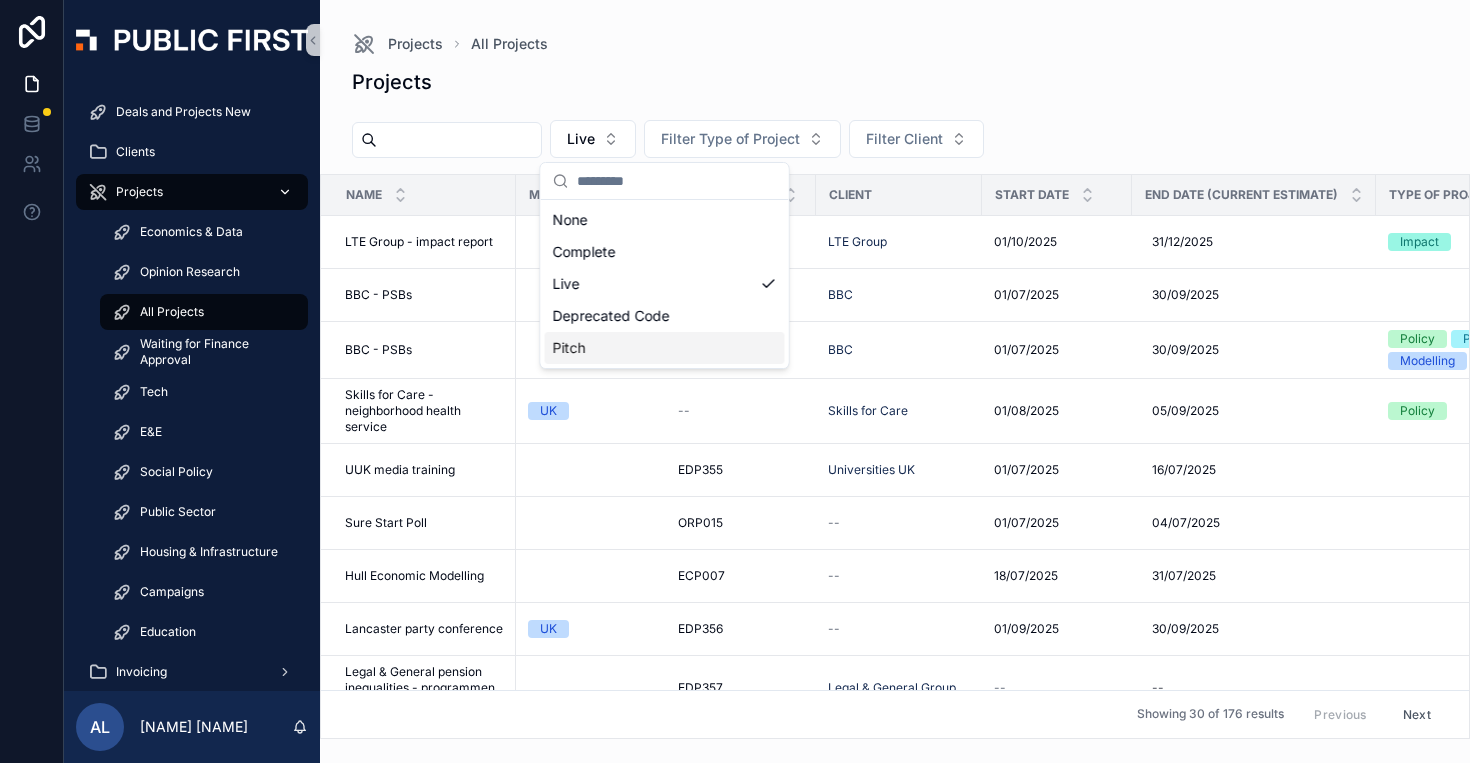 click on "Pitch" at bounding box center (665, 348) 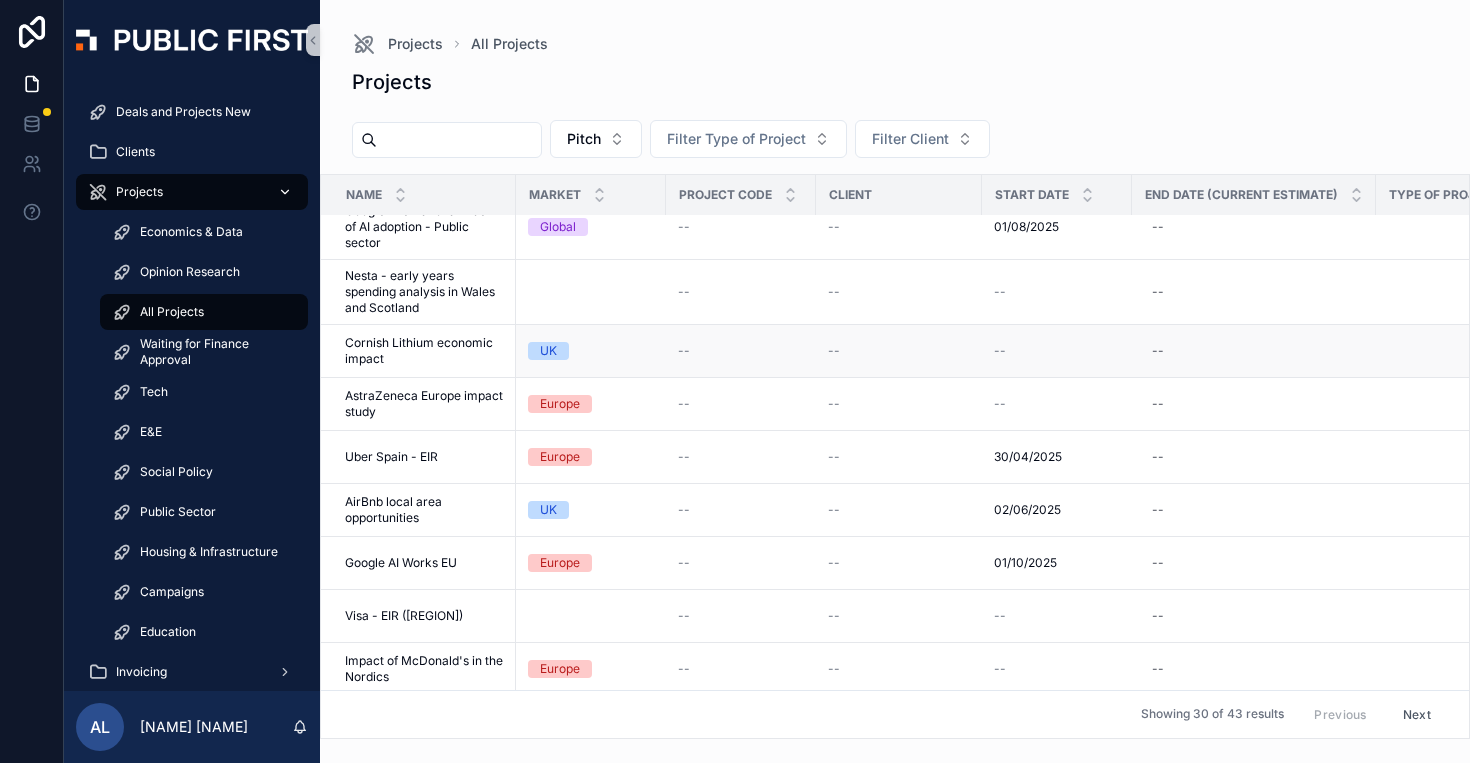 scroll, scrollTop: 81, scrollLeft: 0, axis: vertical 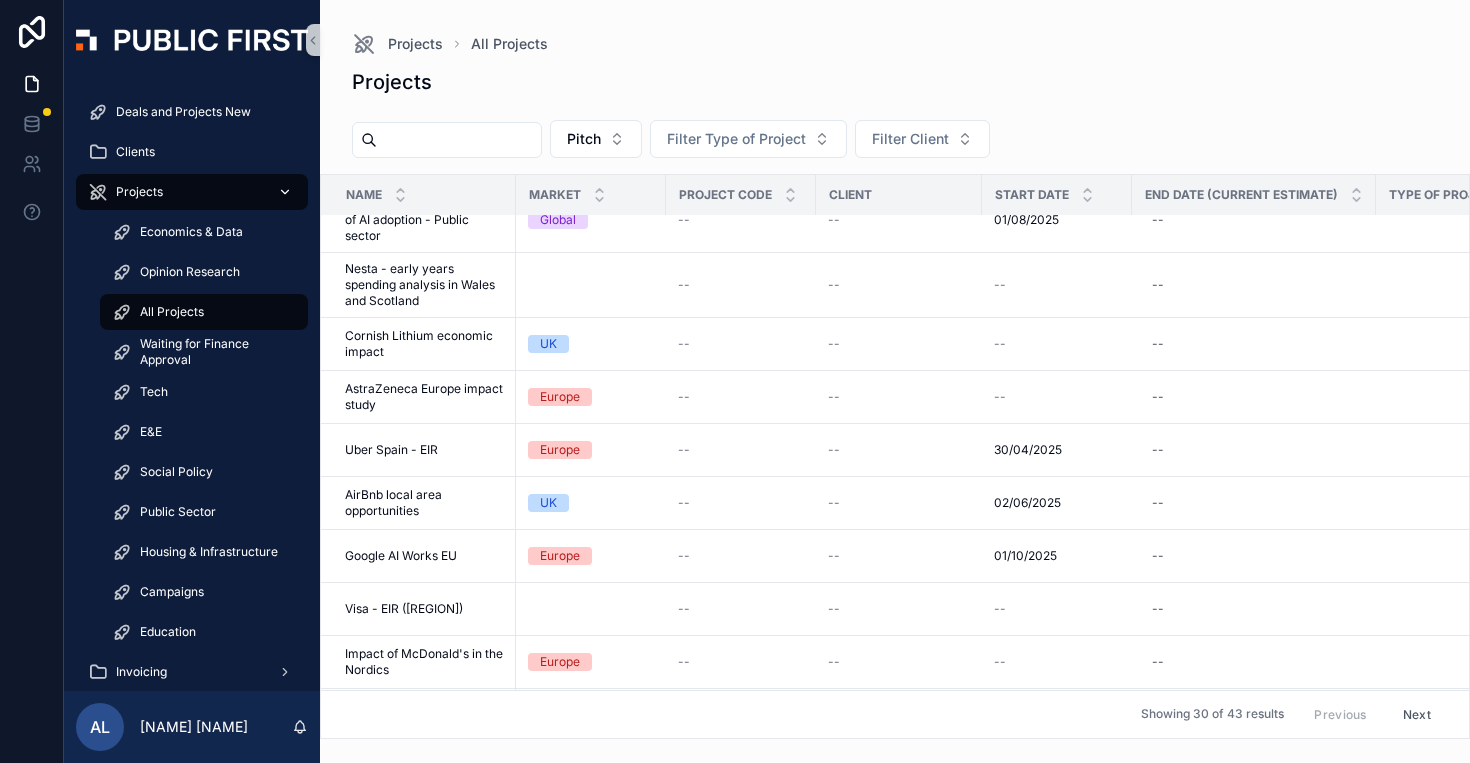 click at bounding box center (459, 140) 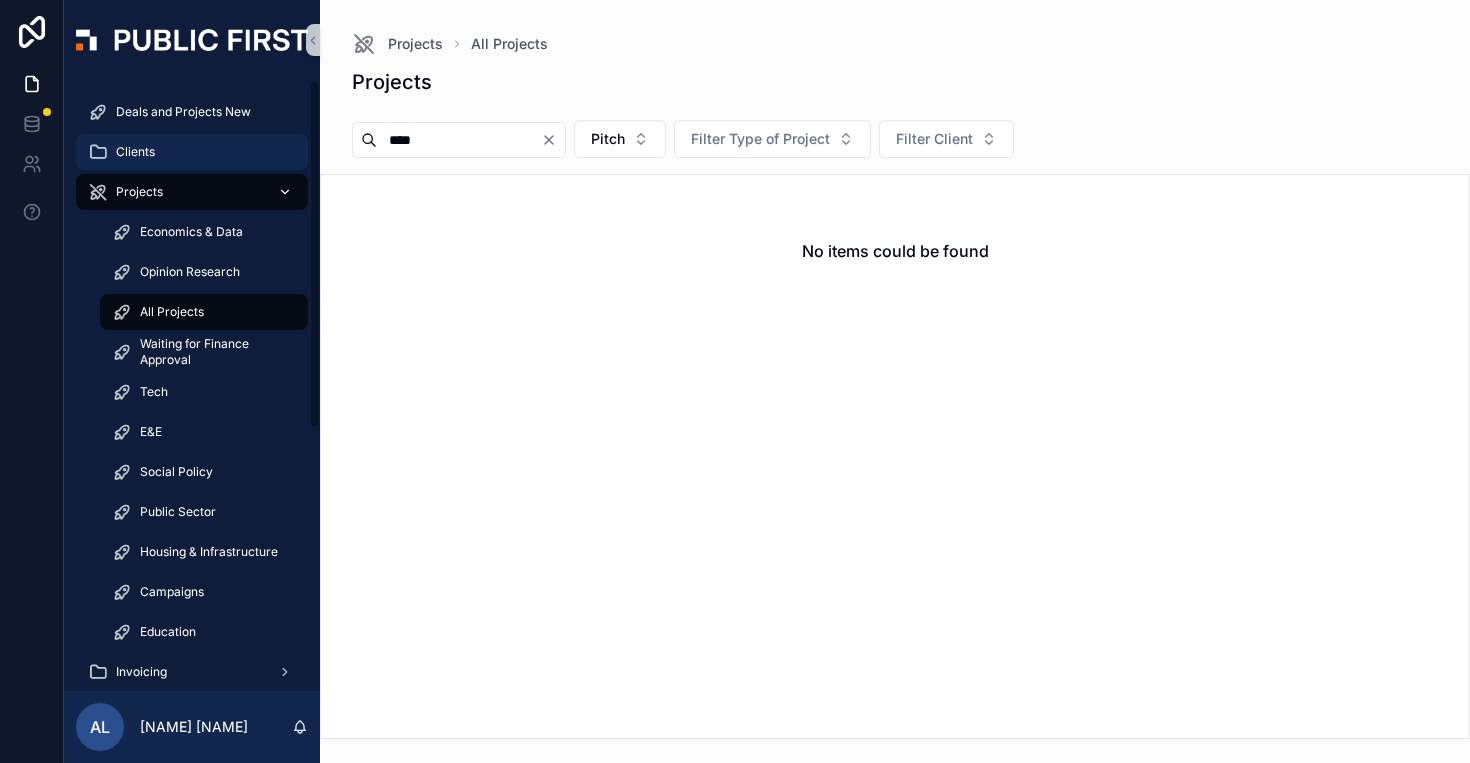 drag, startPoint x: 445, startPoint y: 139, endPoint x: 300, endPoint y: 137, distance: 145.0138 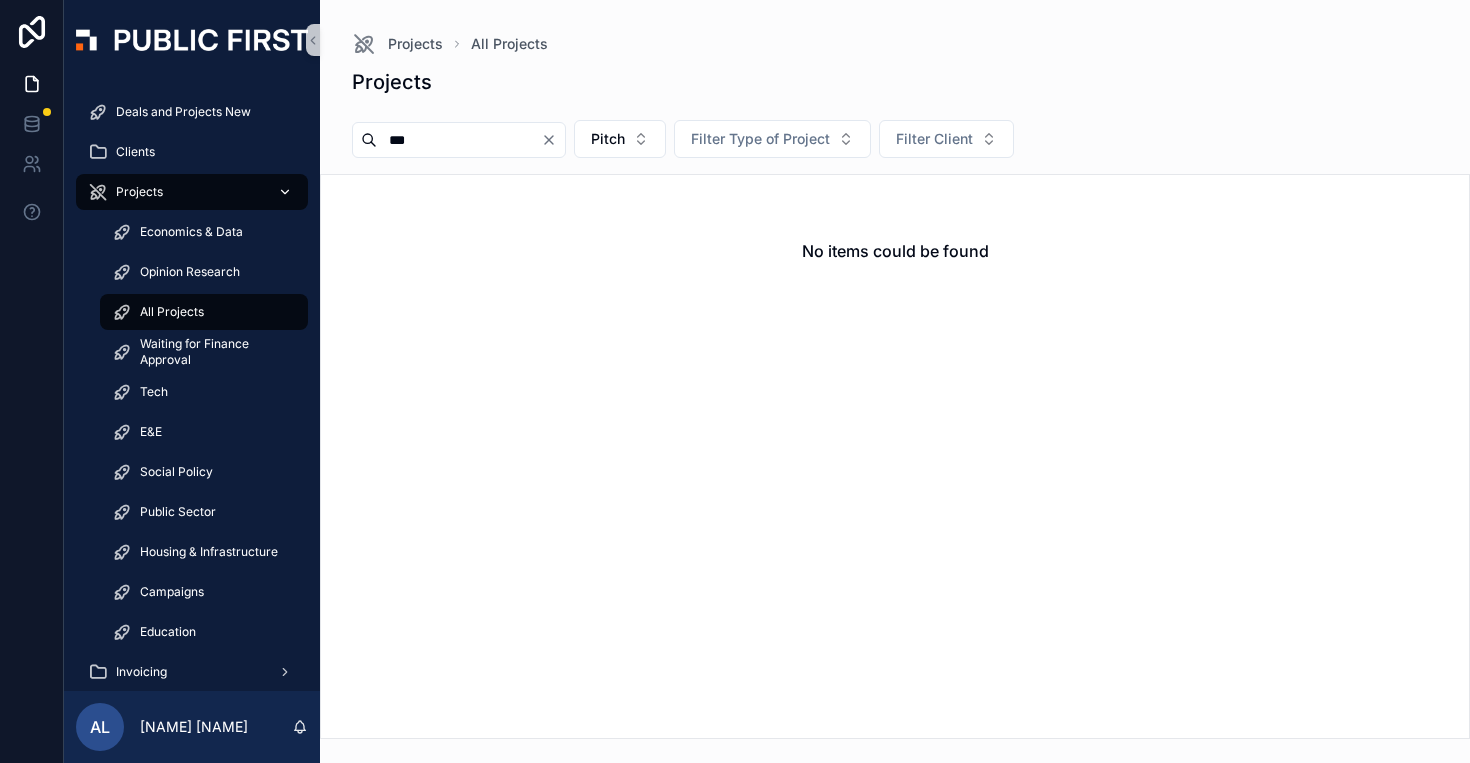 click on "***" at bounding box center (459, 140) 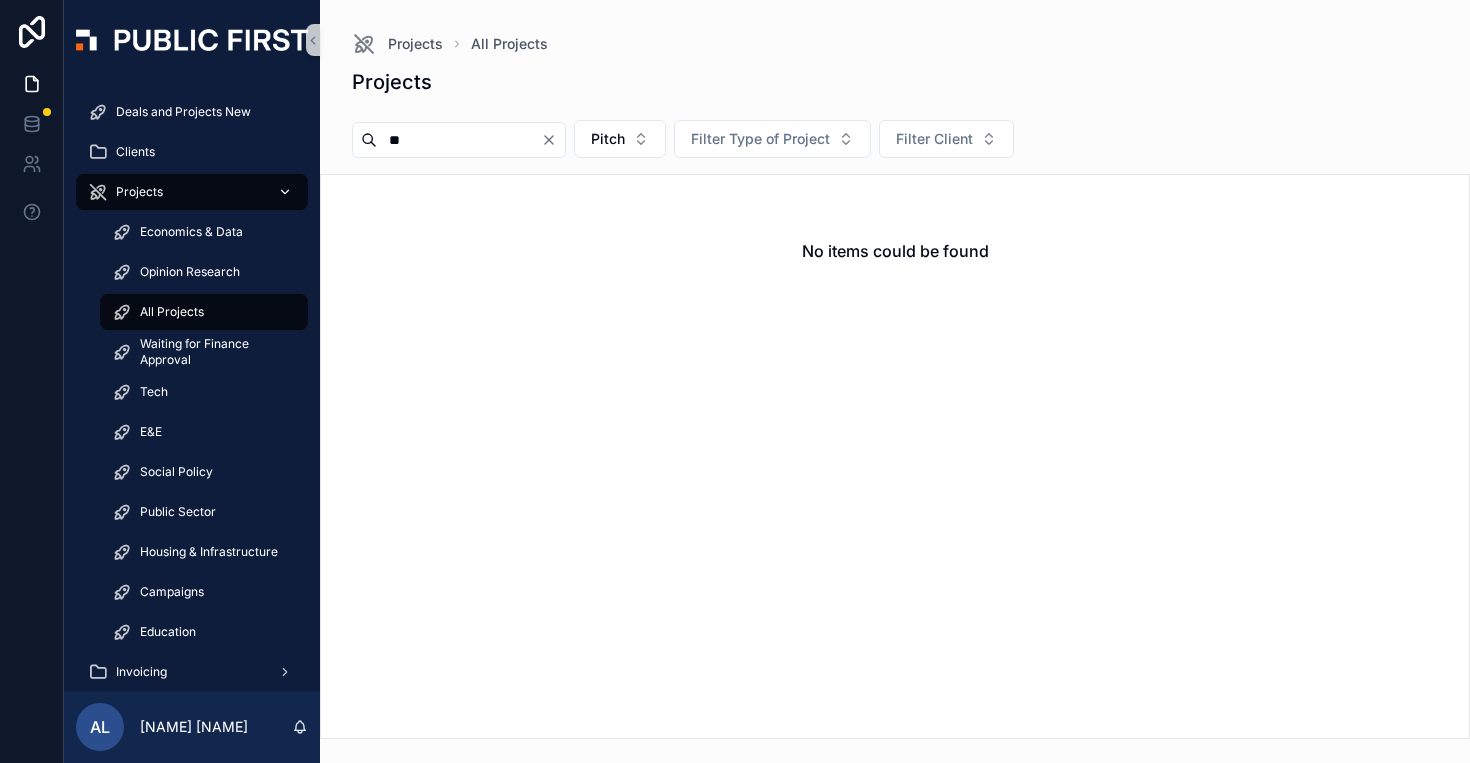 type on "***" 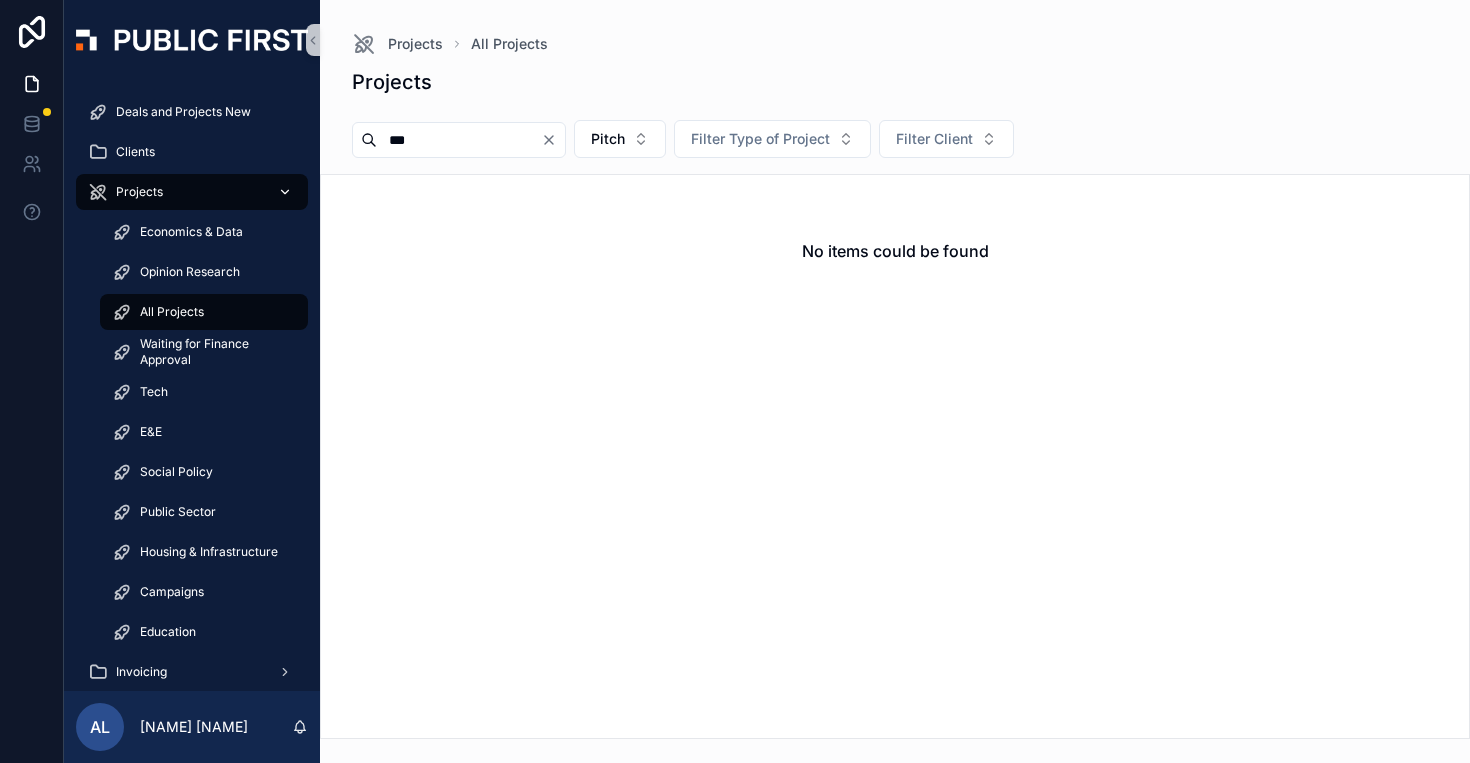 click on "***" at bounding box center (459, 140) 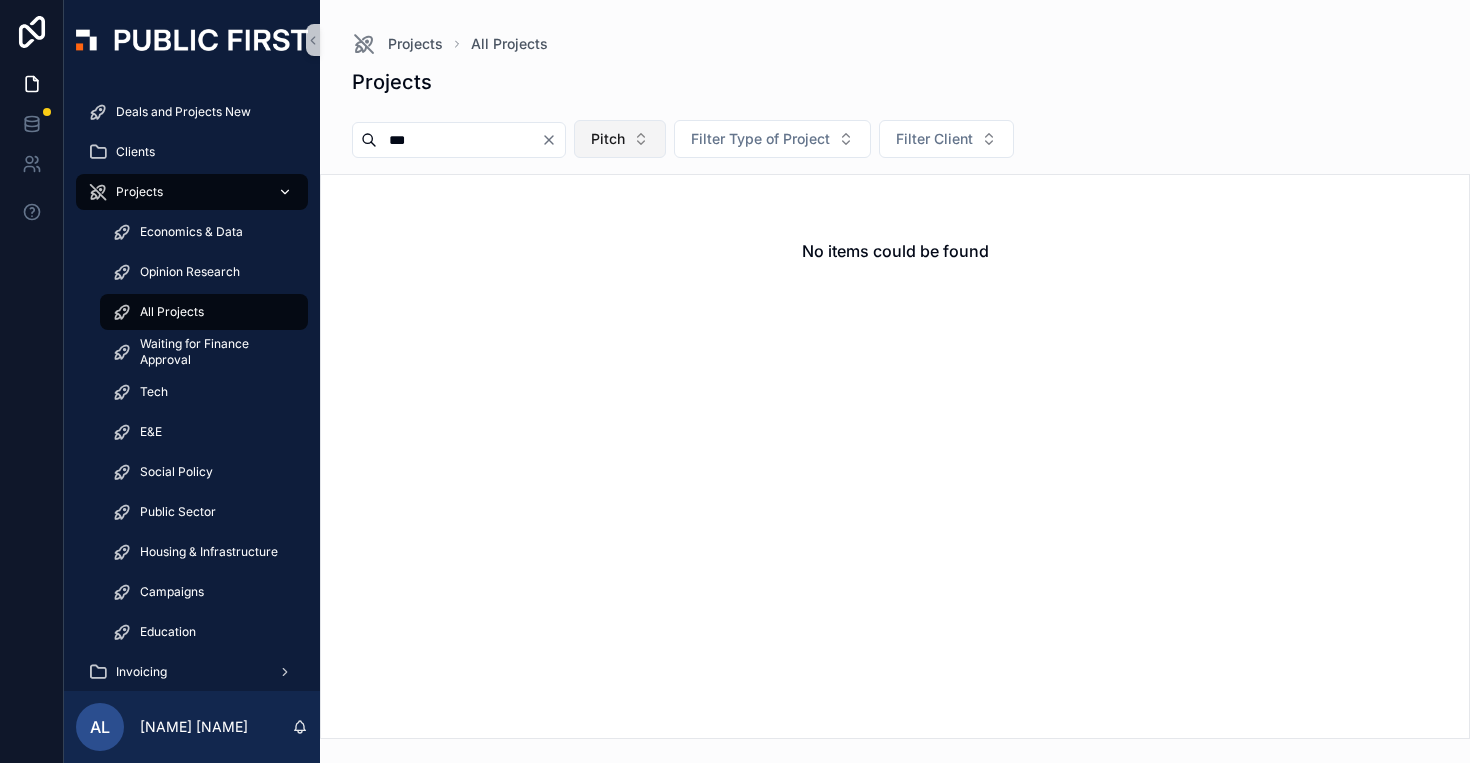 click on "Pitch" at bounding box center (620, 139) 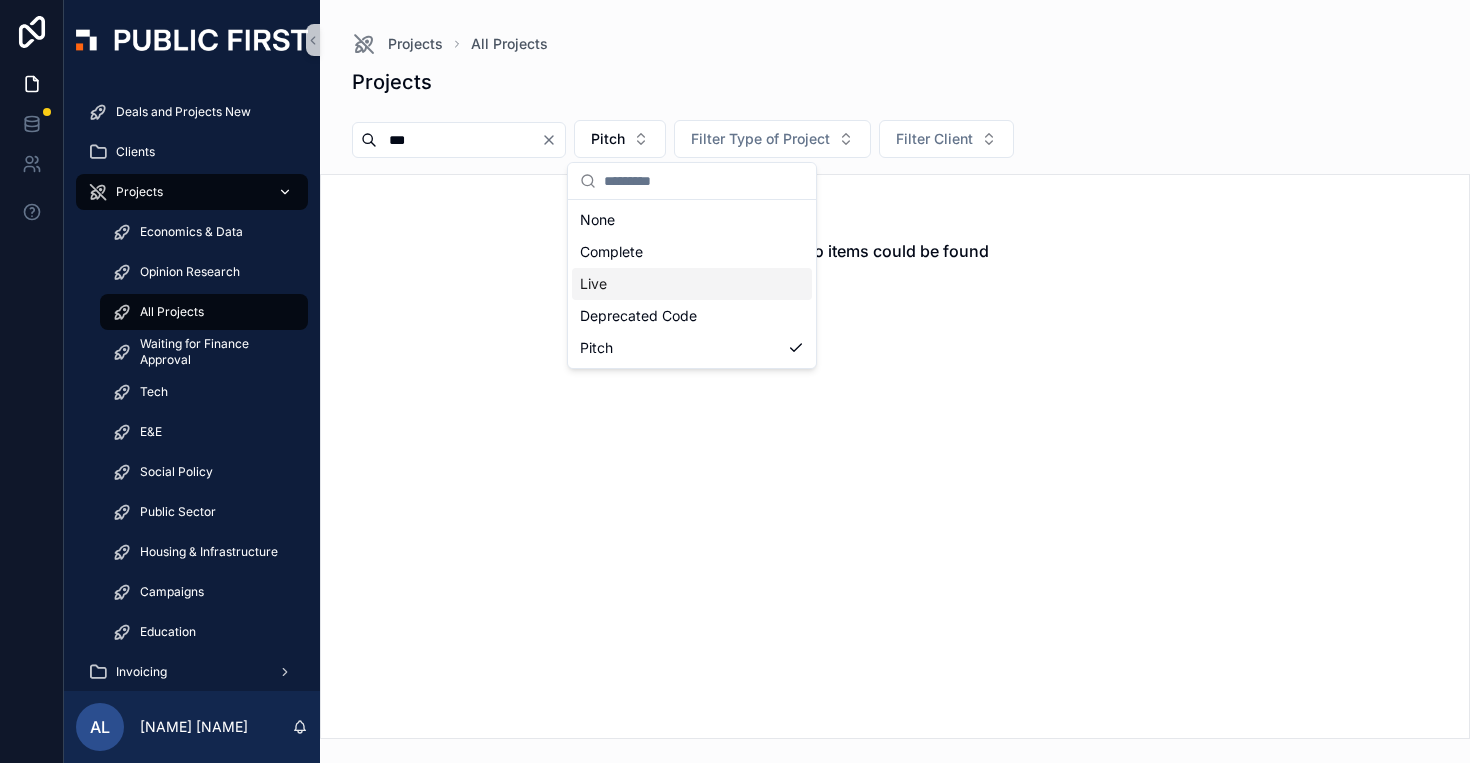 click 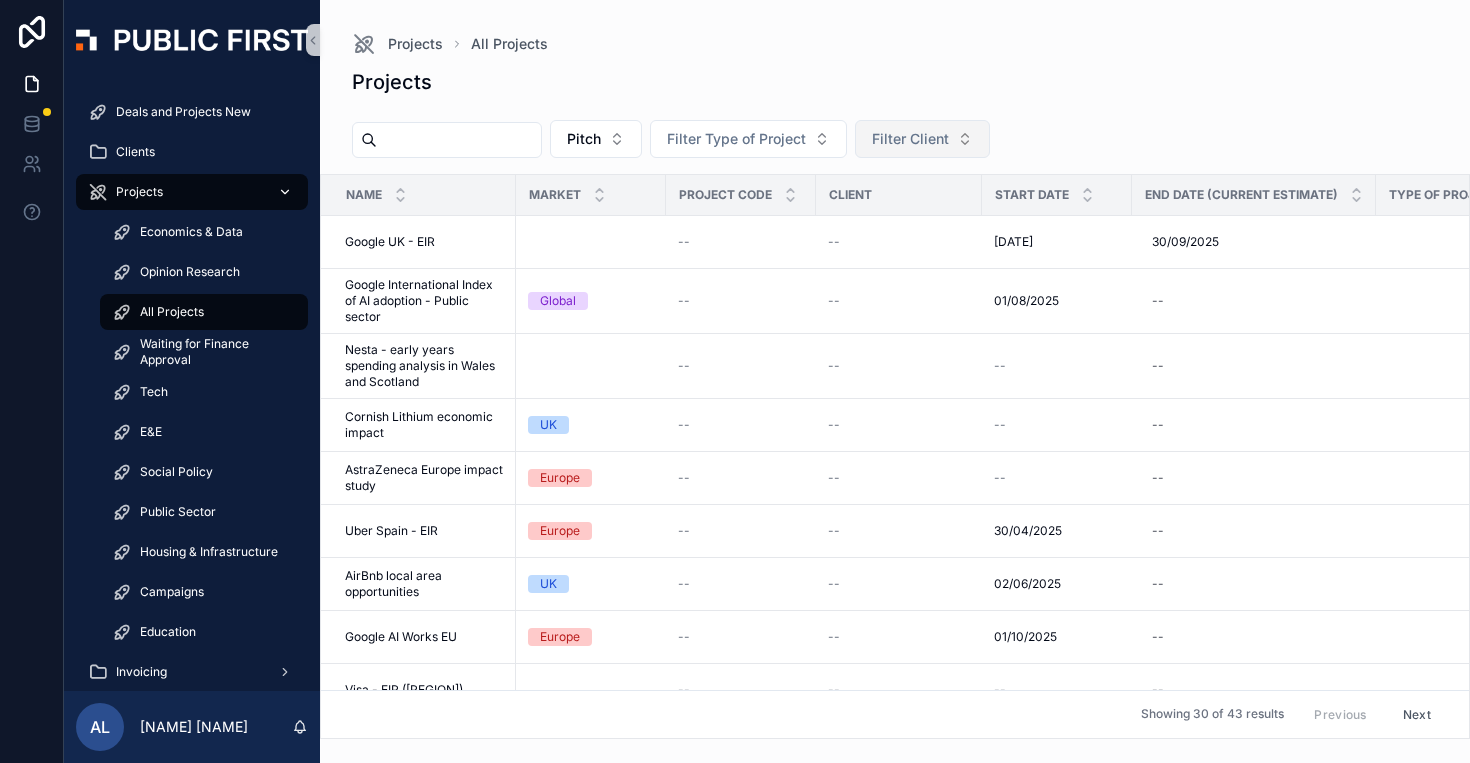 click on "Filter Client" at bounding box center (910, 139) 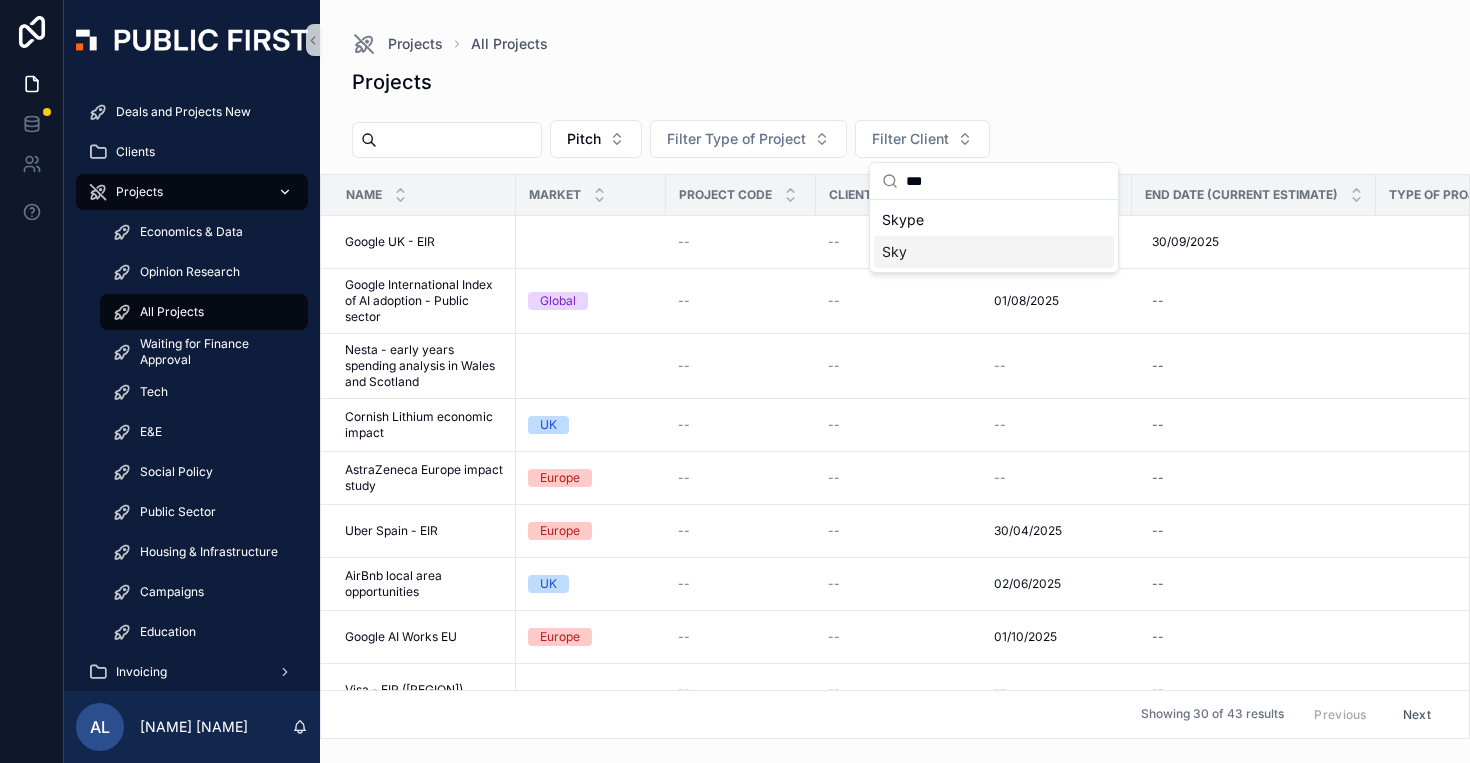 type on "***" 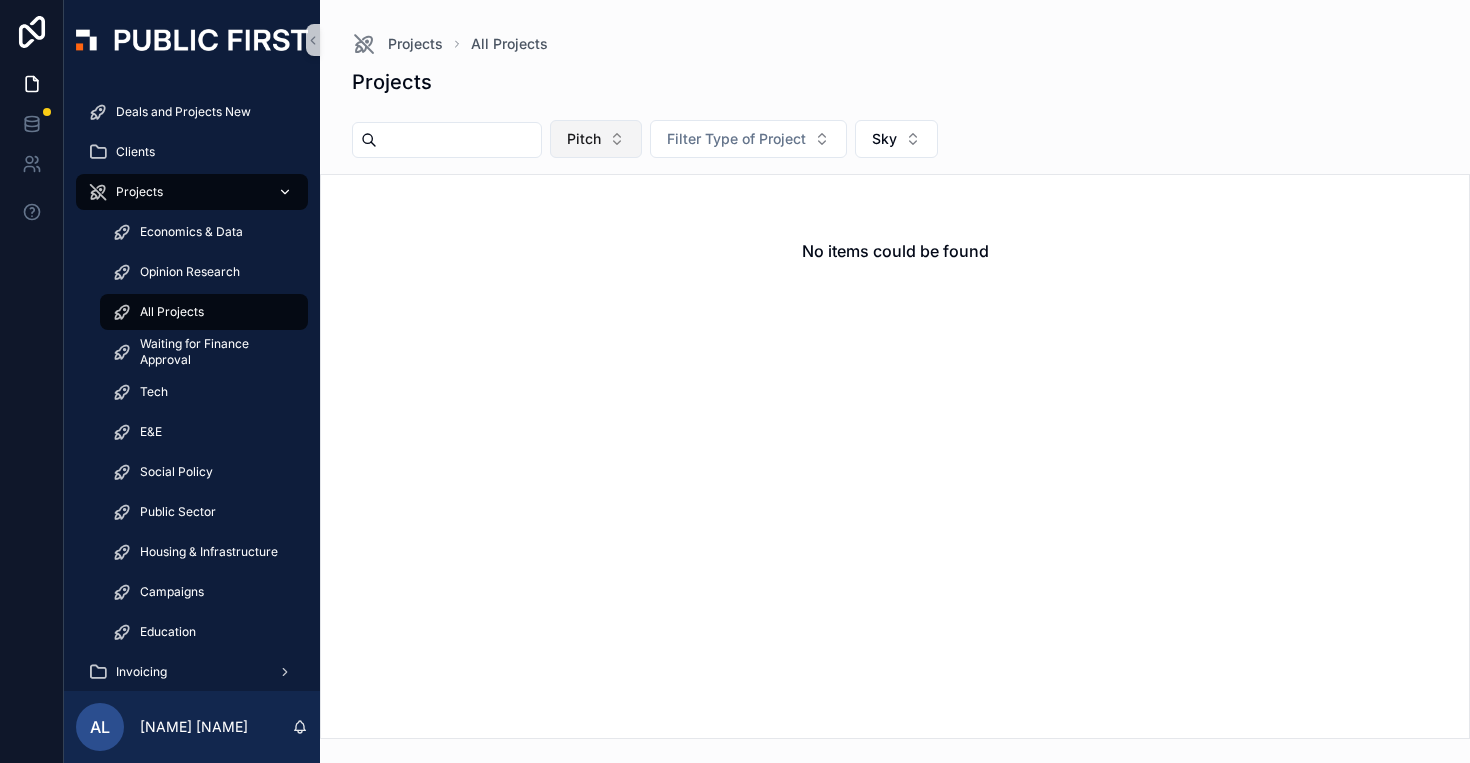 click on "Pitch" at bounding box center [596, 139] 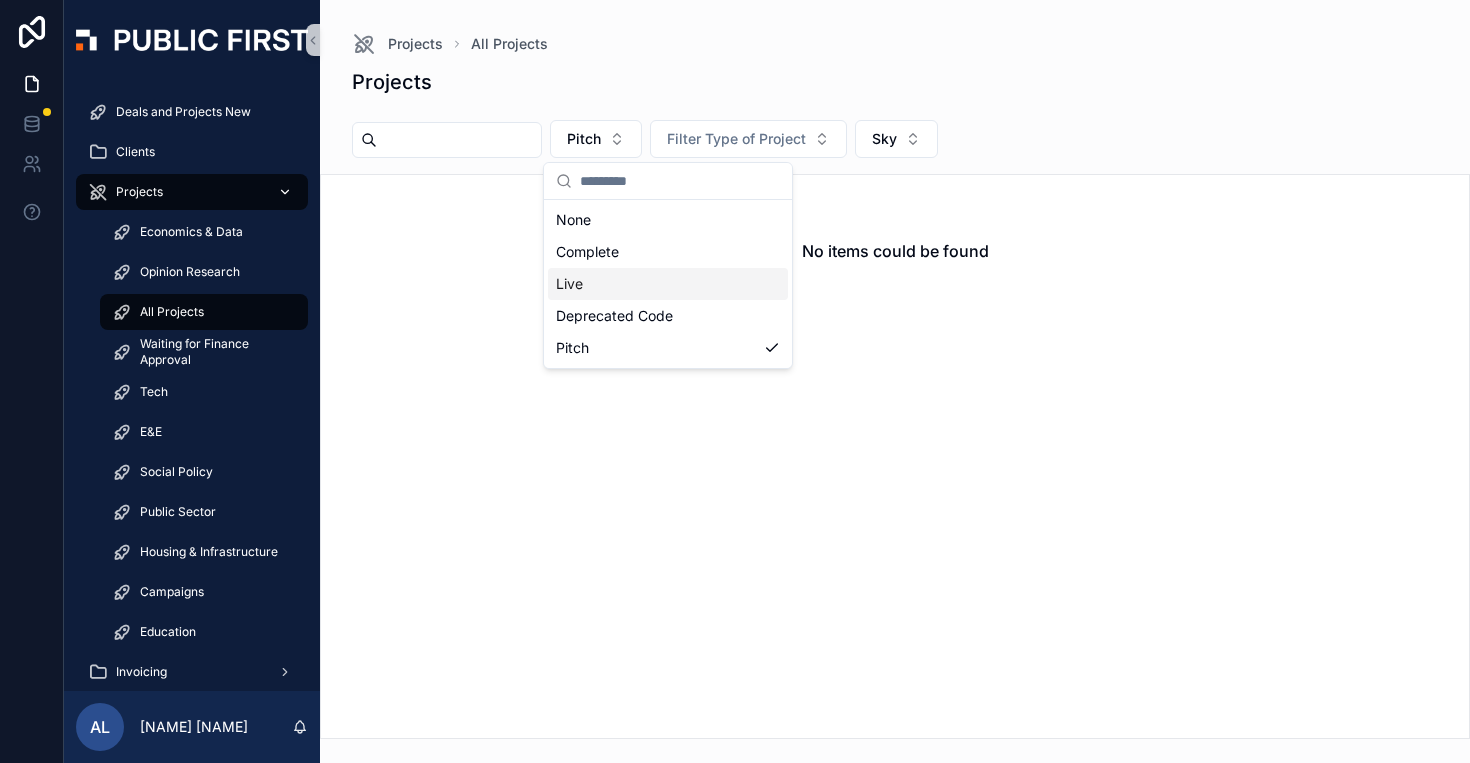 click on "Live" at bounding box center (668, 284) 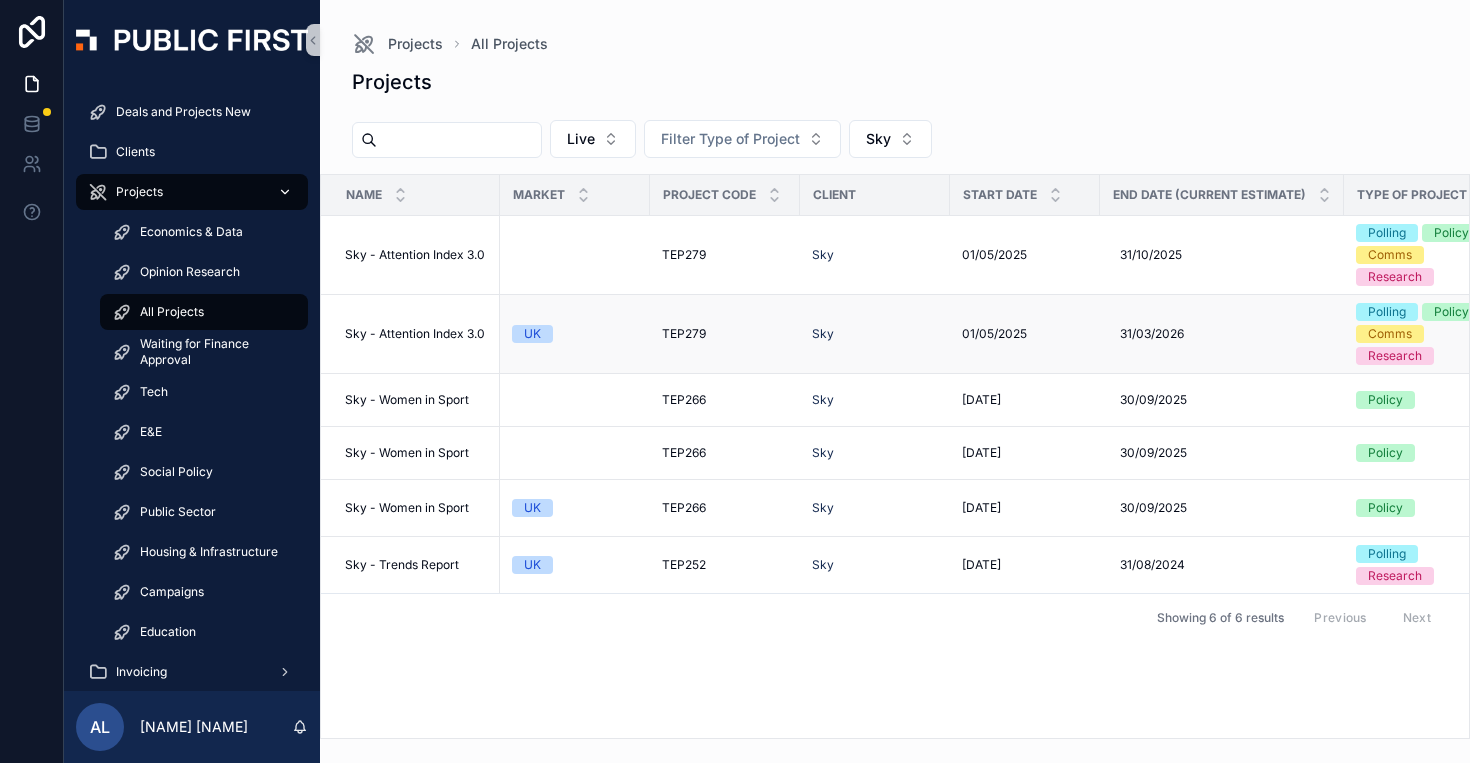 scroll, scrollTop: 0, scrollLeft: 0, axis: both 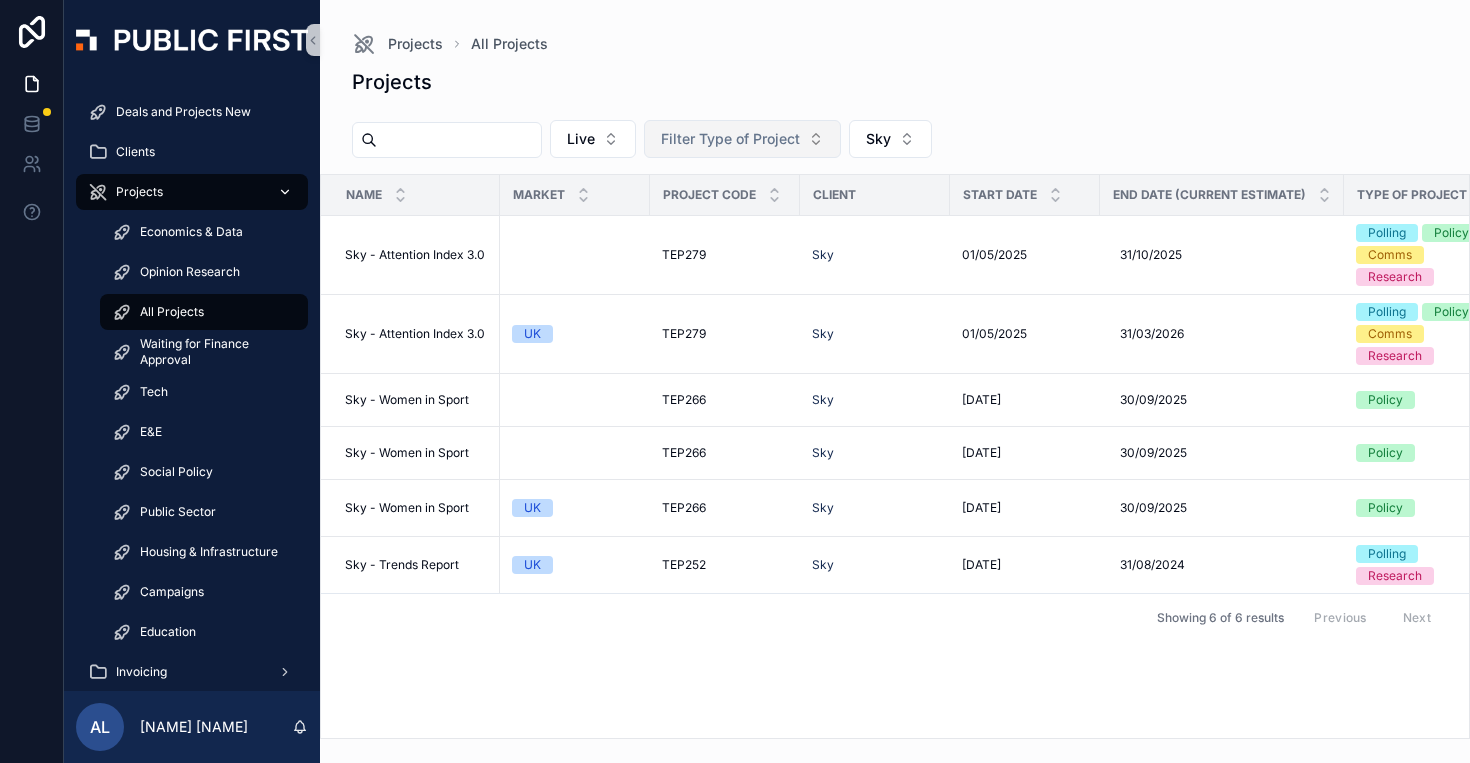 click on "Filter Type of Project" at bounding box center [730, 139] 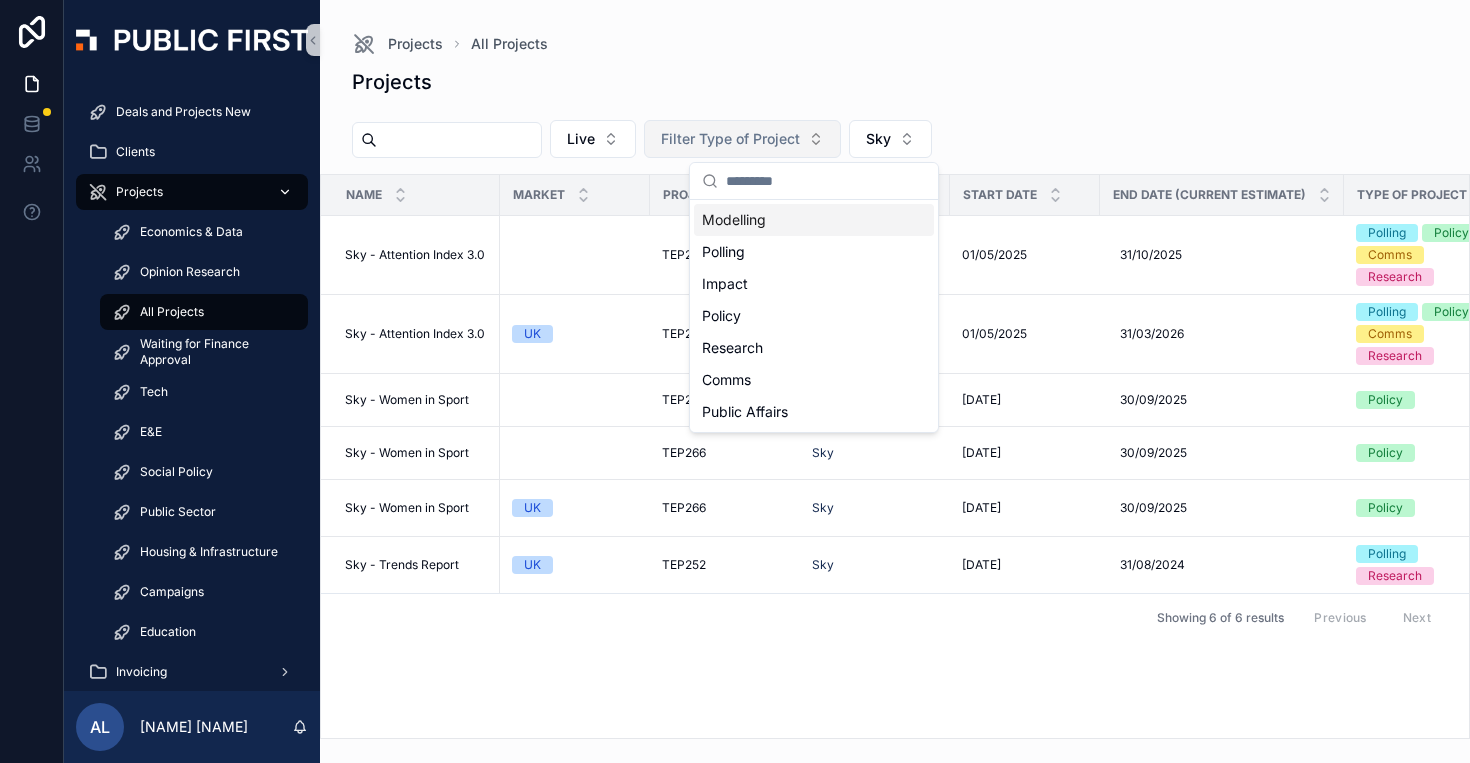 click on "Filter Type of Project" at bounding box center [730, 139] 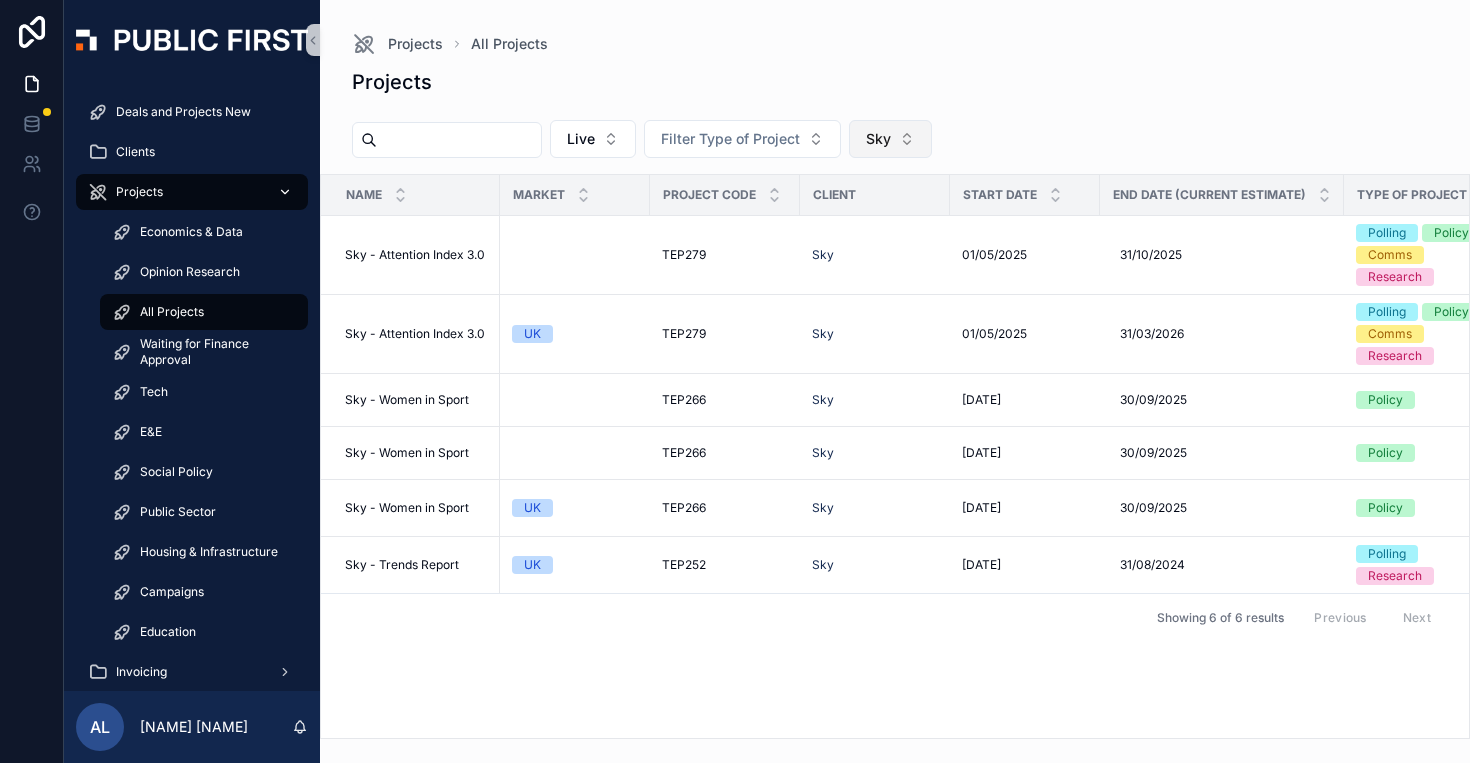 click on "Sky" at bounding box center (878, 139) 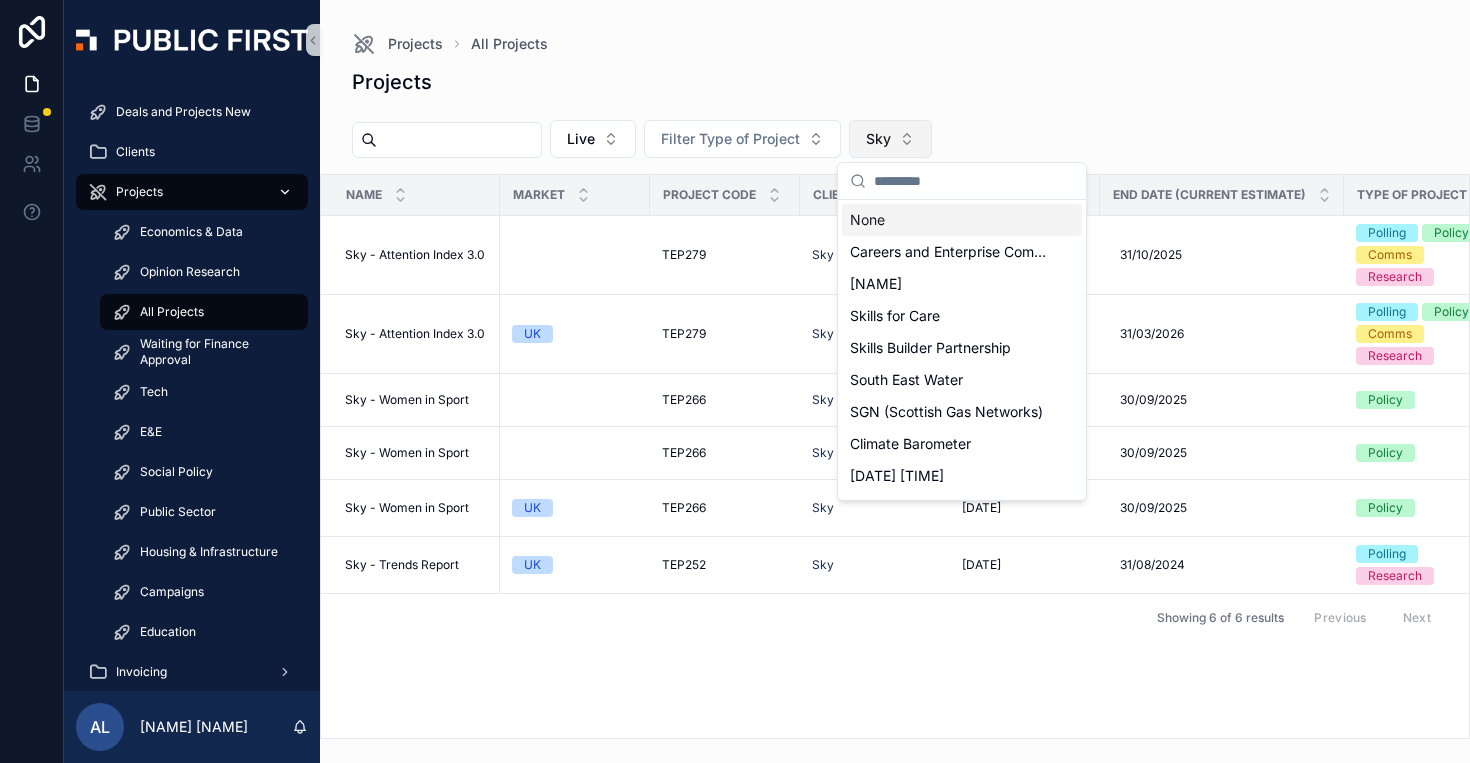 click on "Sky" at bounding box center [878, 139] 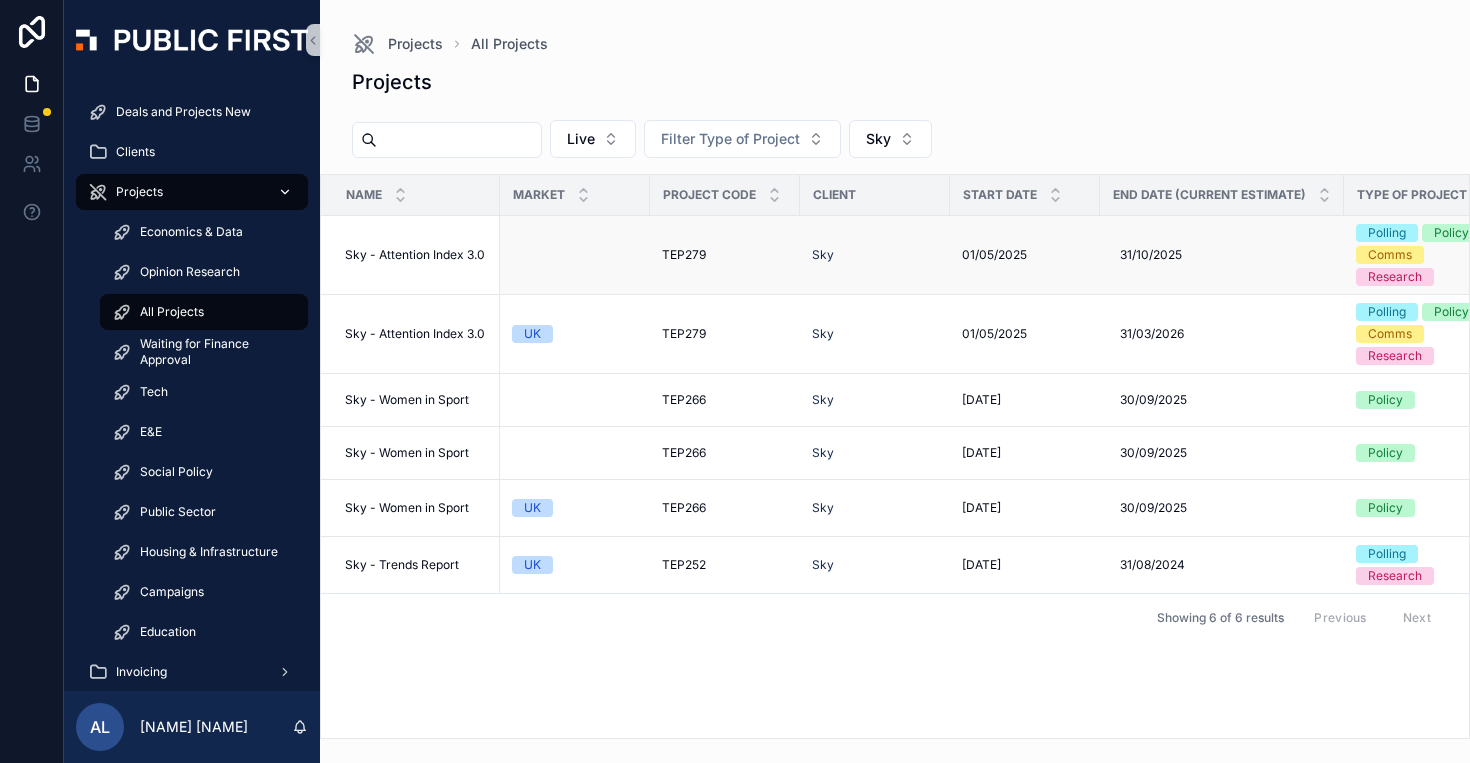 click on "Sky - Attention Index 3.0" at bounding box center [415, 255] 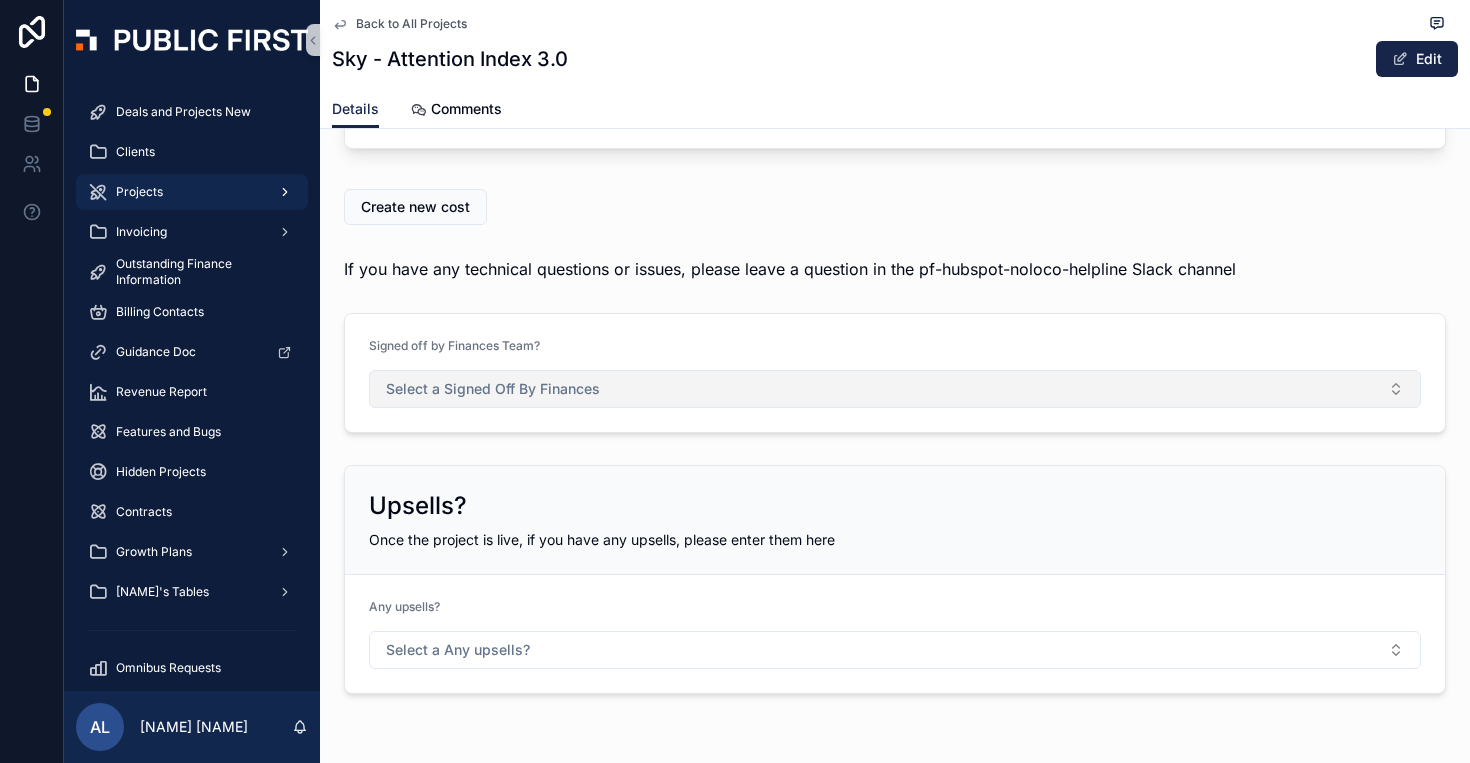 scroll, scrollTop: 2053, scrollLeft: 0, axis: vertical 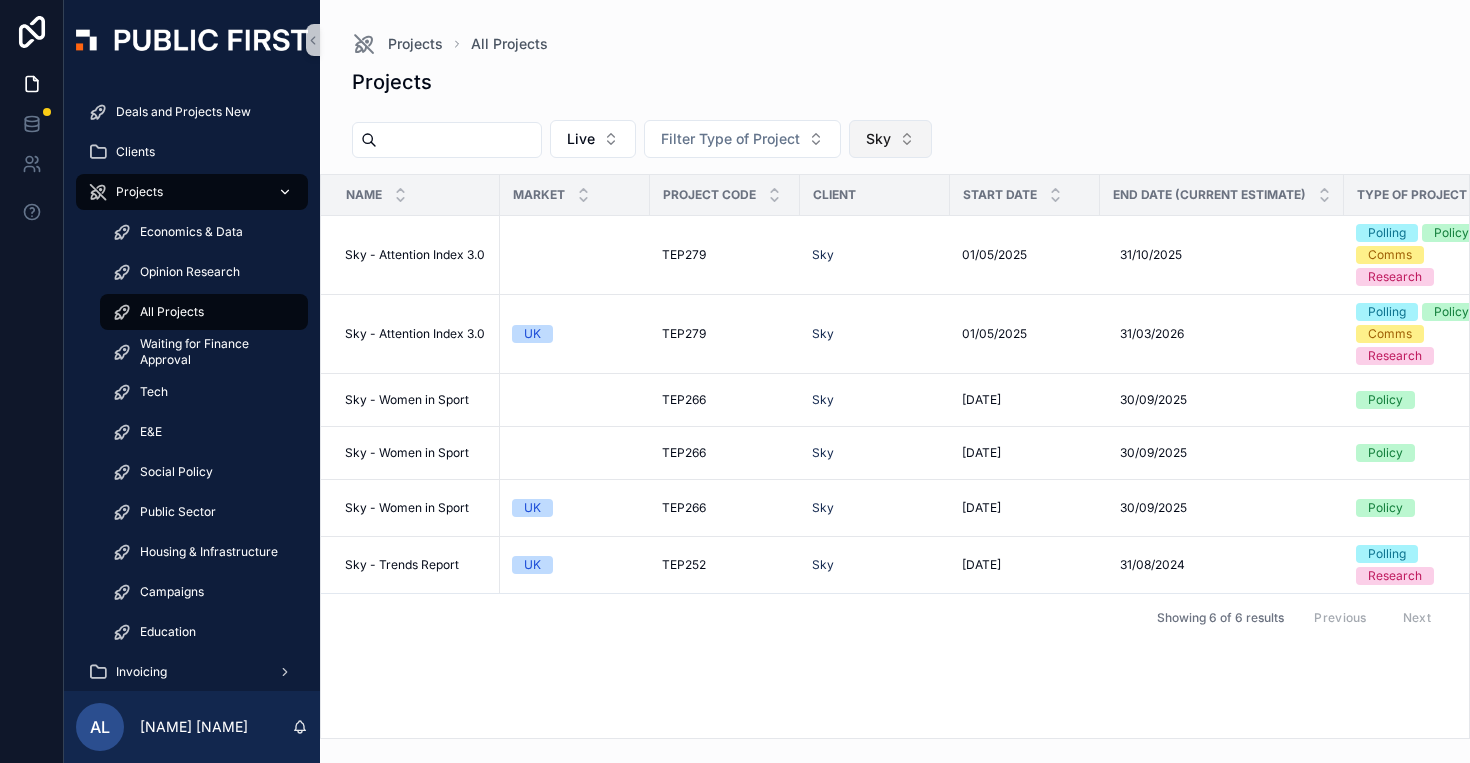 click on "Sky" at bounding box center (890, 139) 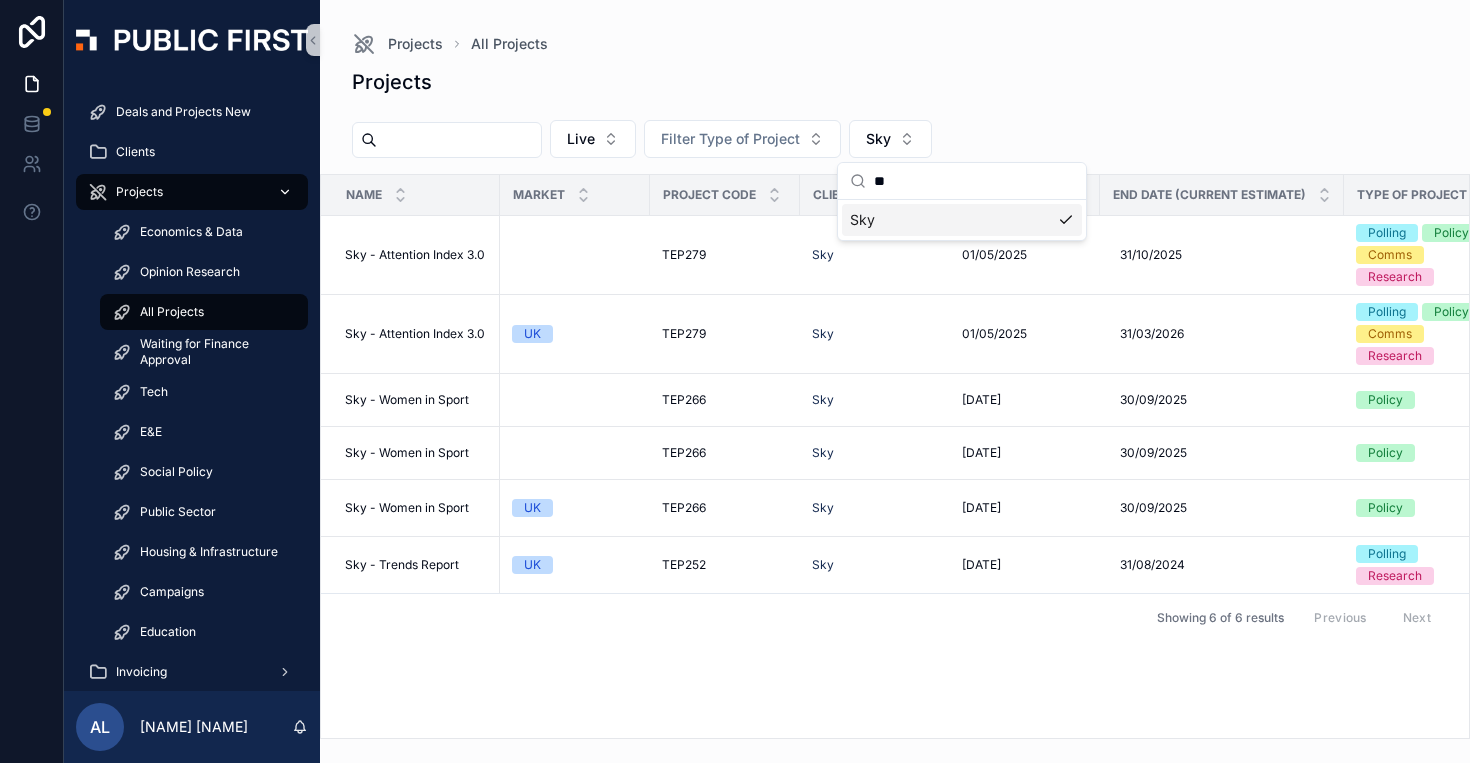 type on "*" 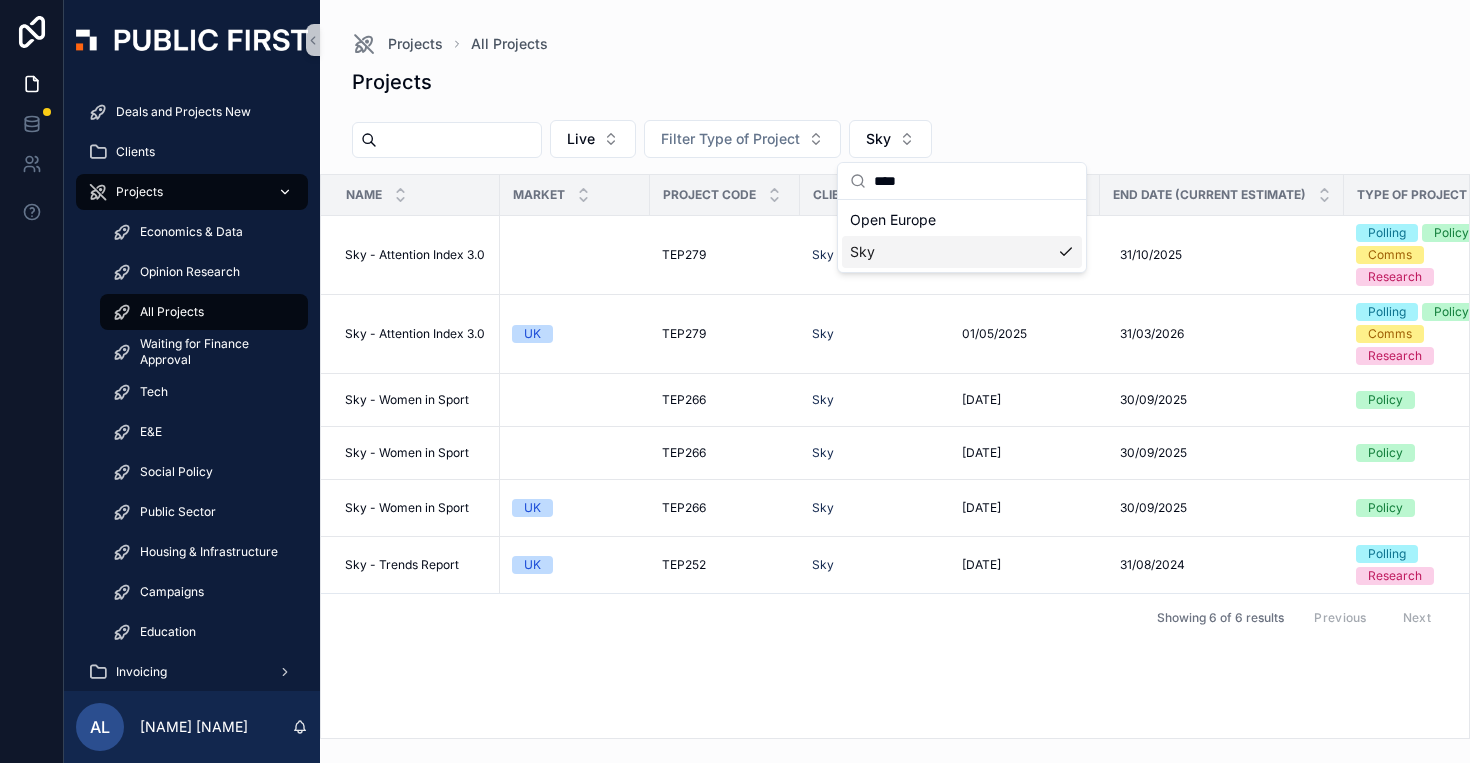 type on "****" 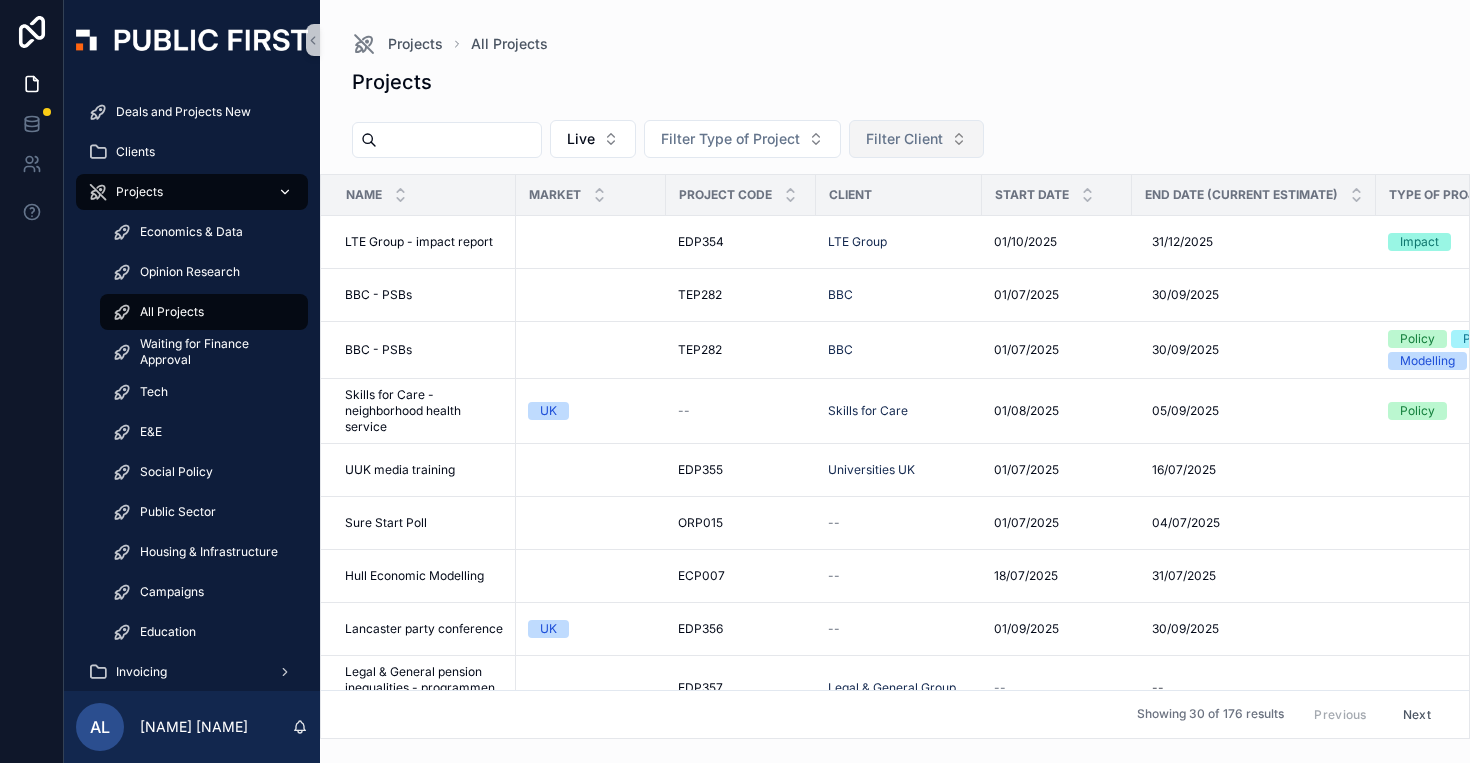 click on "Filter Client" at bounding box center [916, 139] 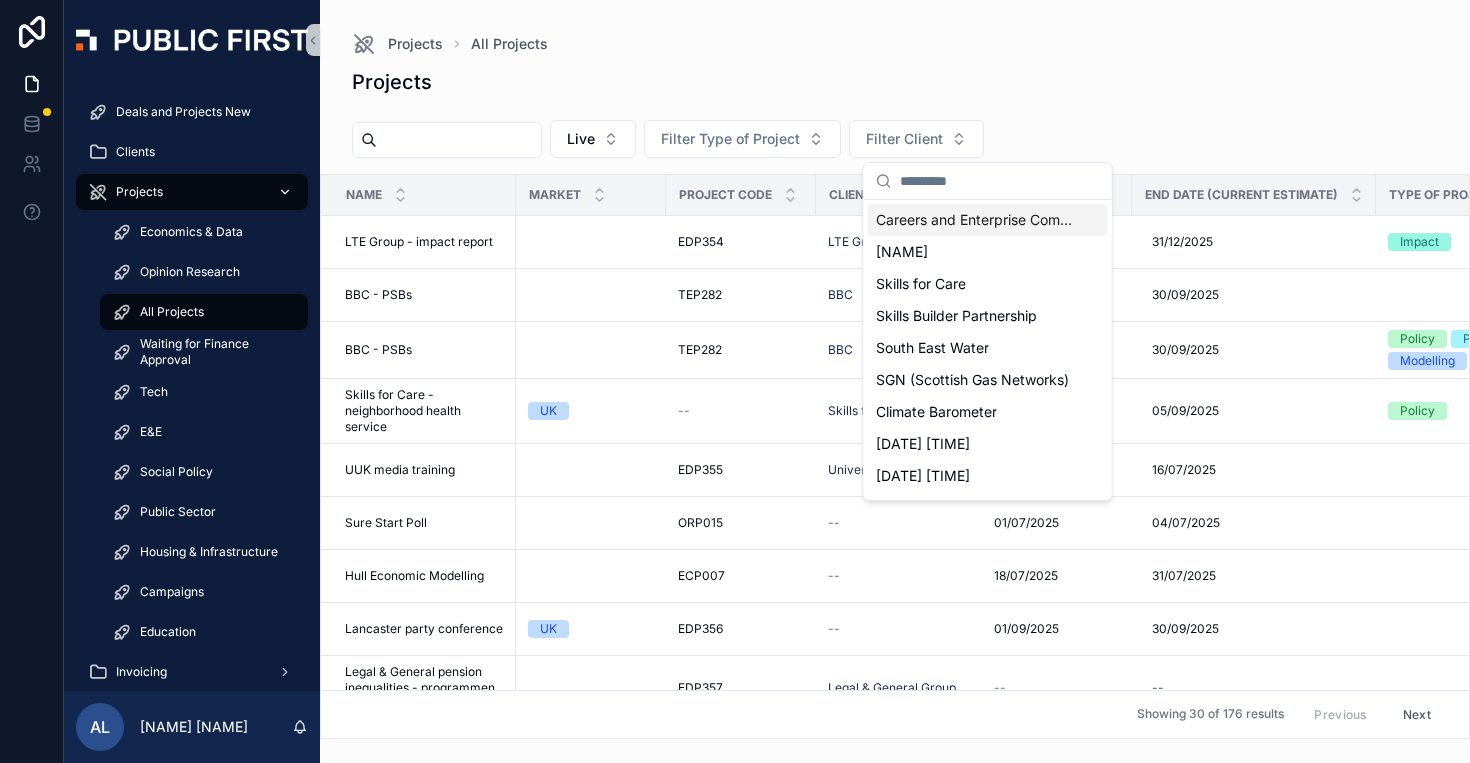 click at bounding box center (1000, 181) 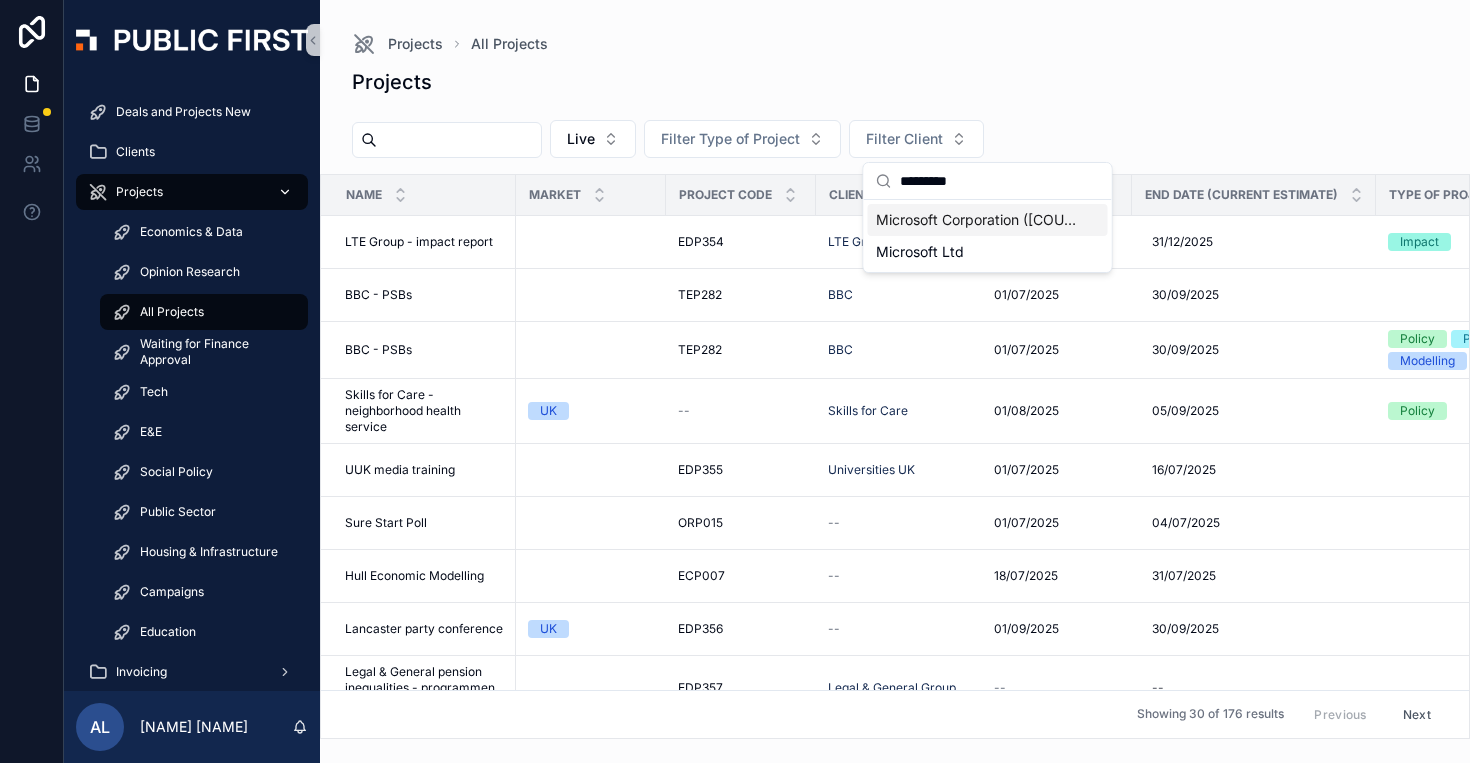 type on "*********" 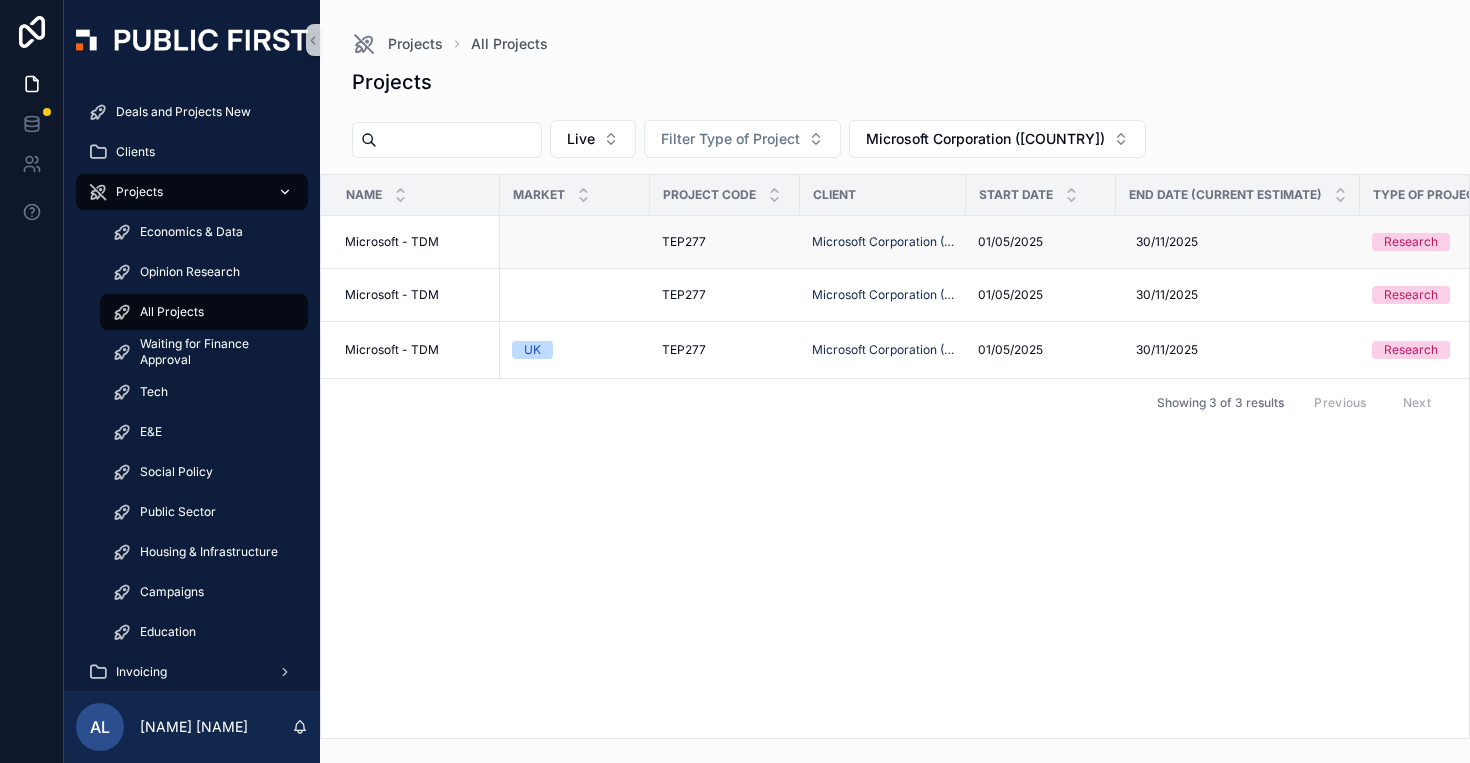 scroll, scrollTop: 0, scrollLeft: 0, axis: both 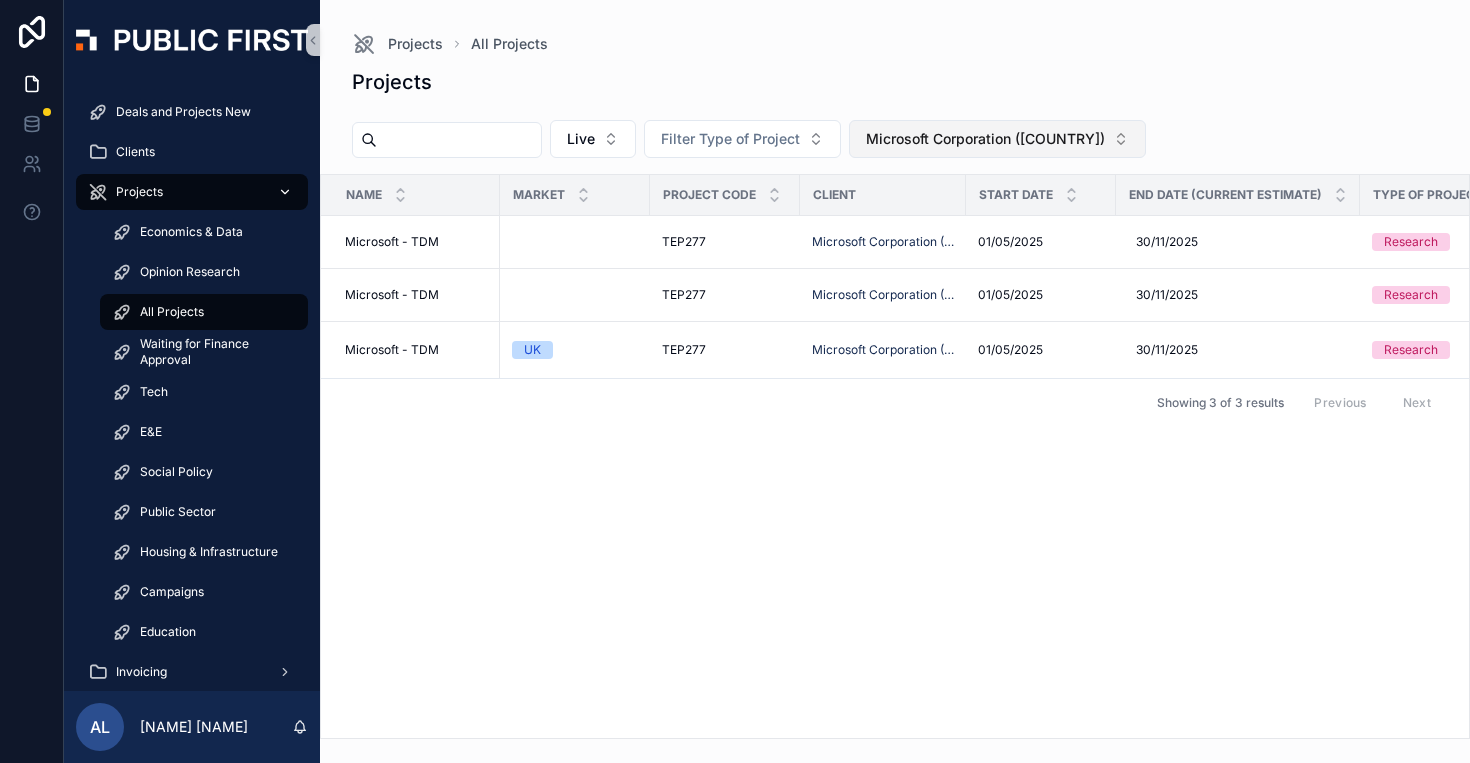 click on "Microsoft Corporation ([COUNTRY])" at bounding box center [997, 139] 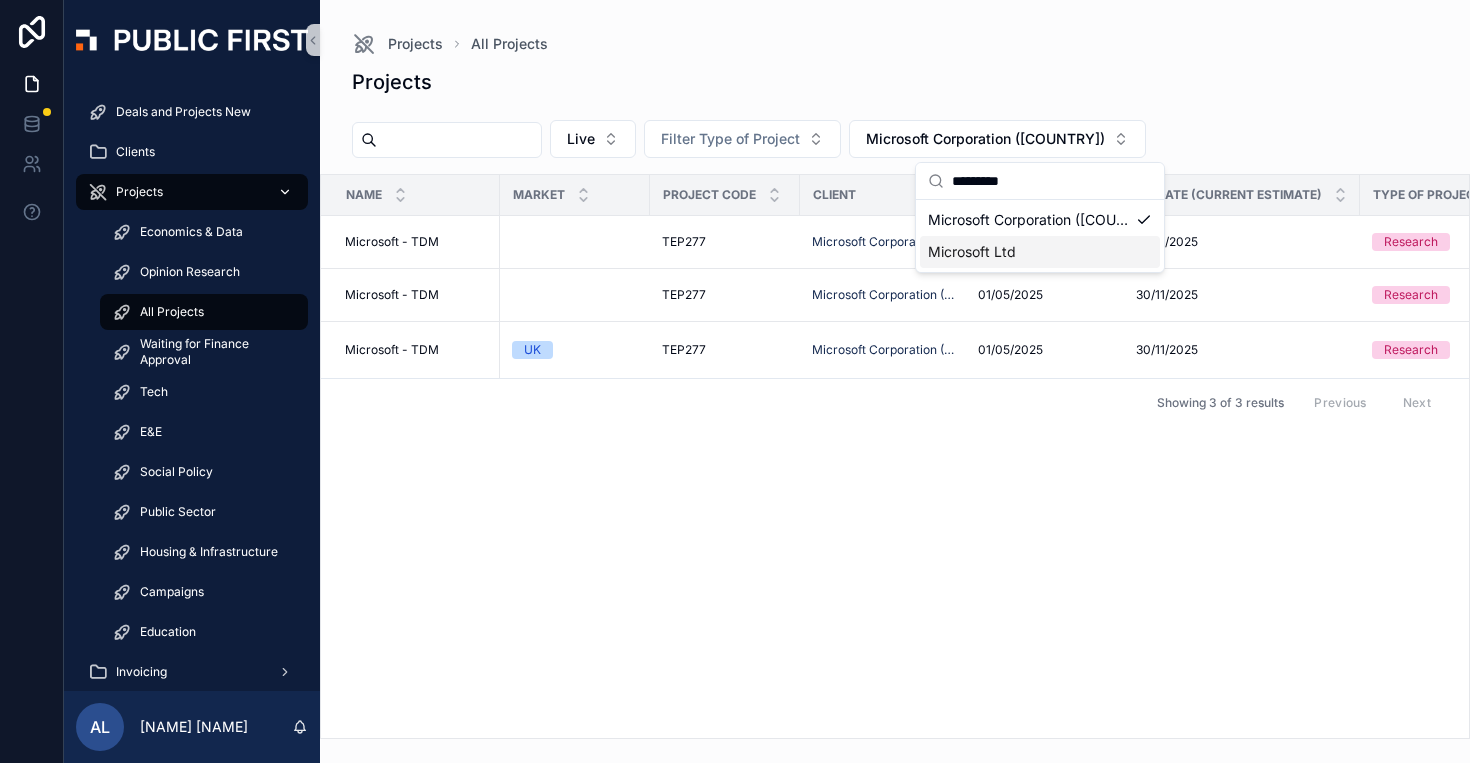 type on "*********" 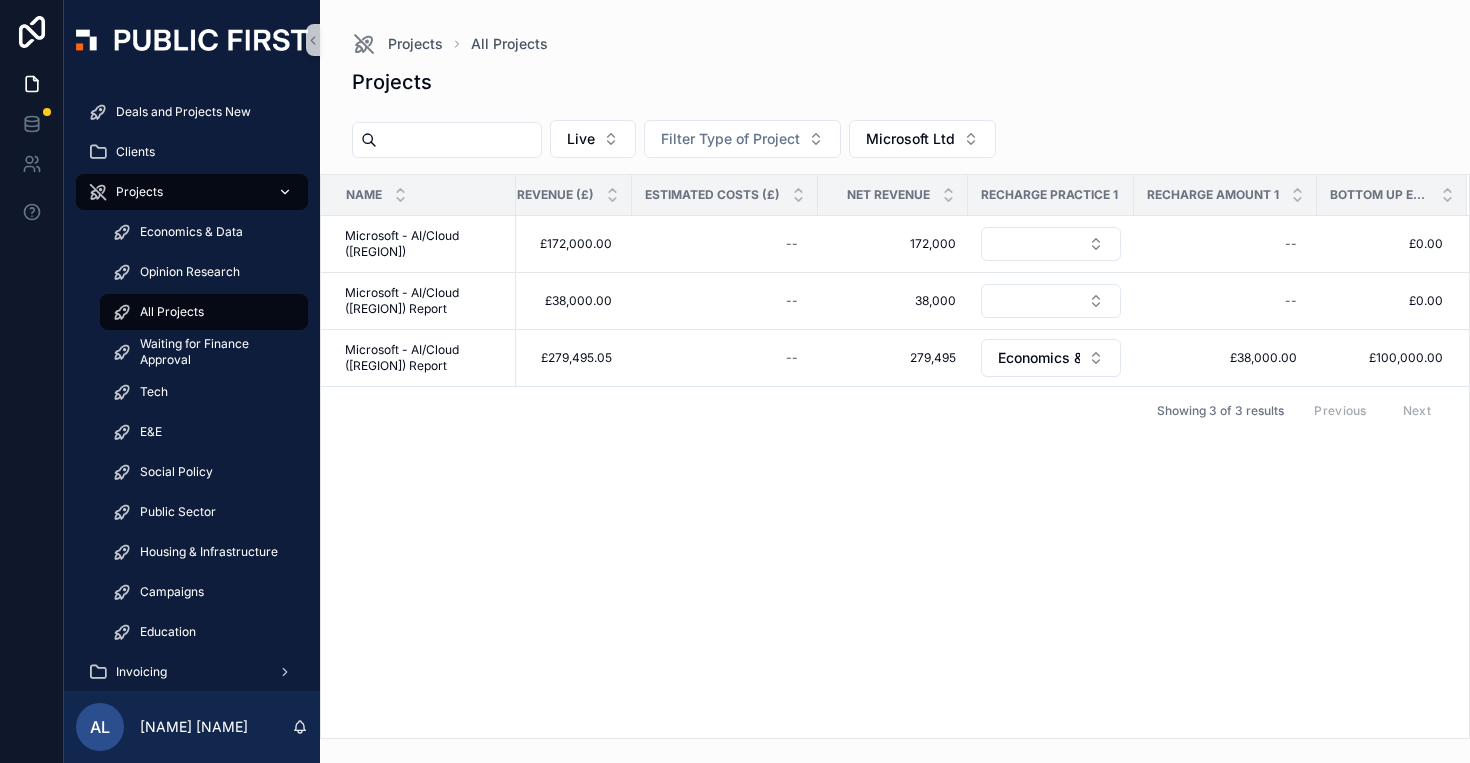 scroll, scrollTop: 0, scrollLeft: 1188, axis: horizontal 